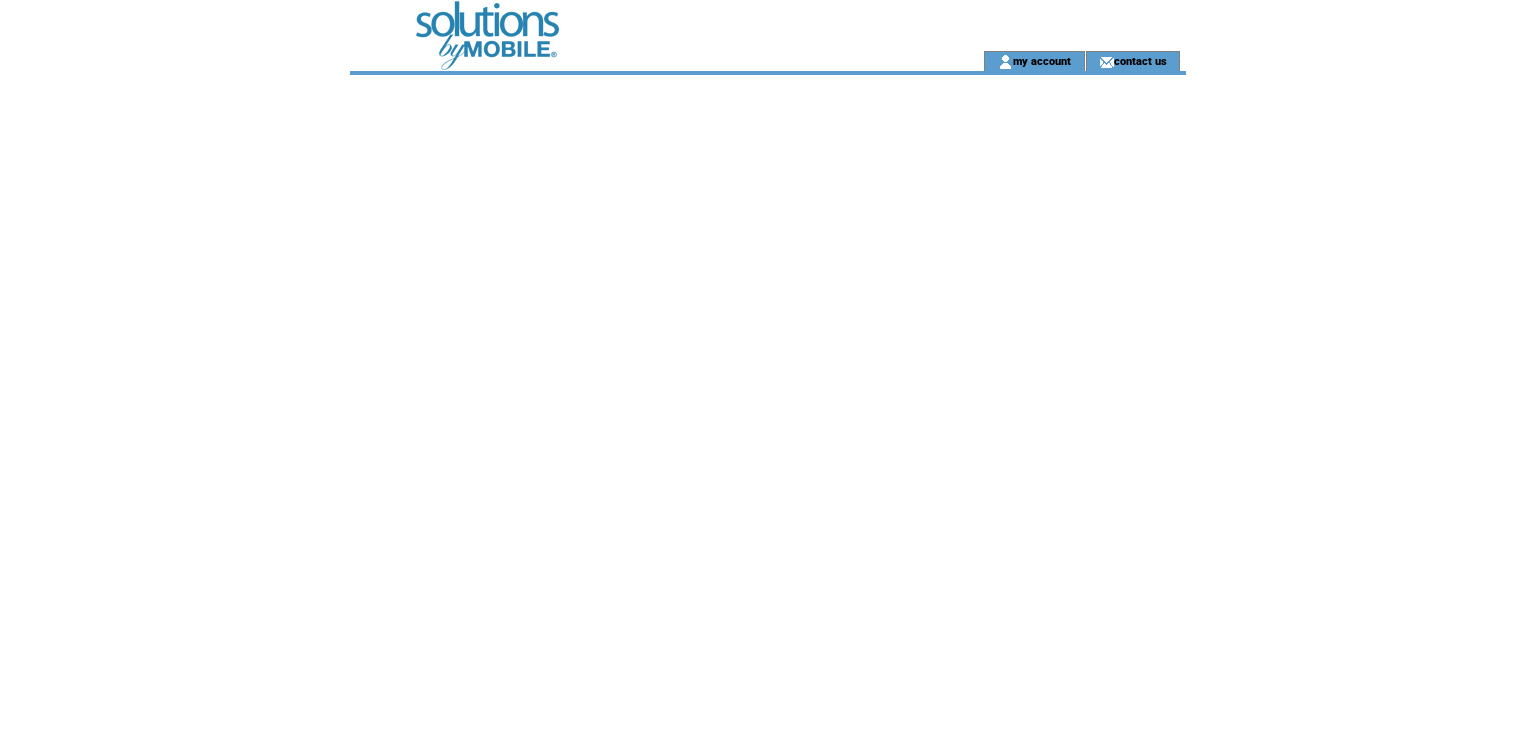 scroll, scrollTop: 0, scrollLeft: 0, axis: both 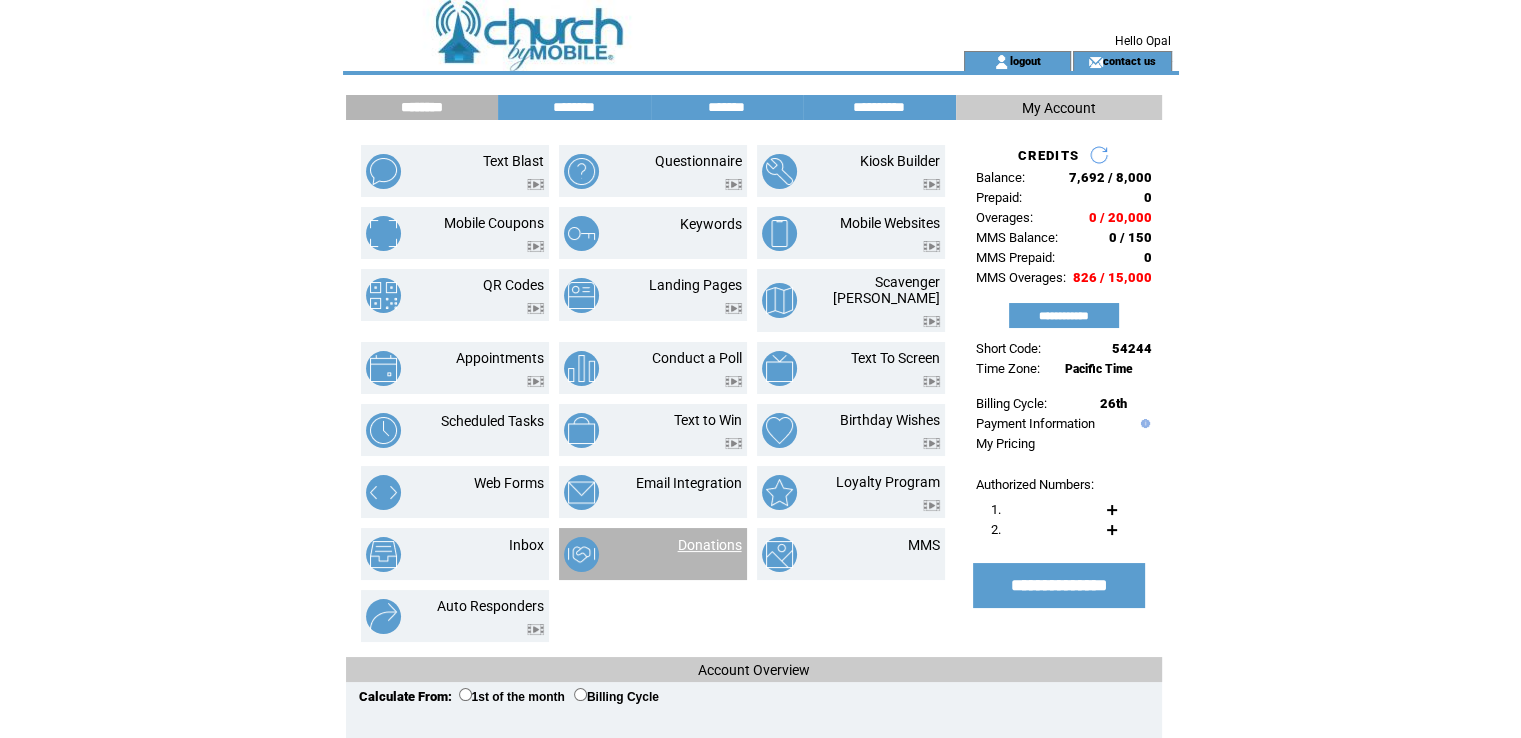 click on "Donations" at bounding box center (710, 545) 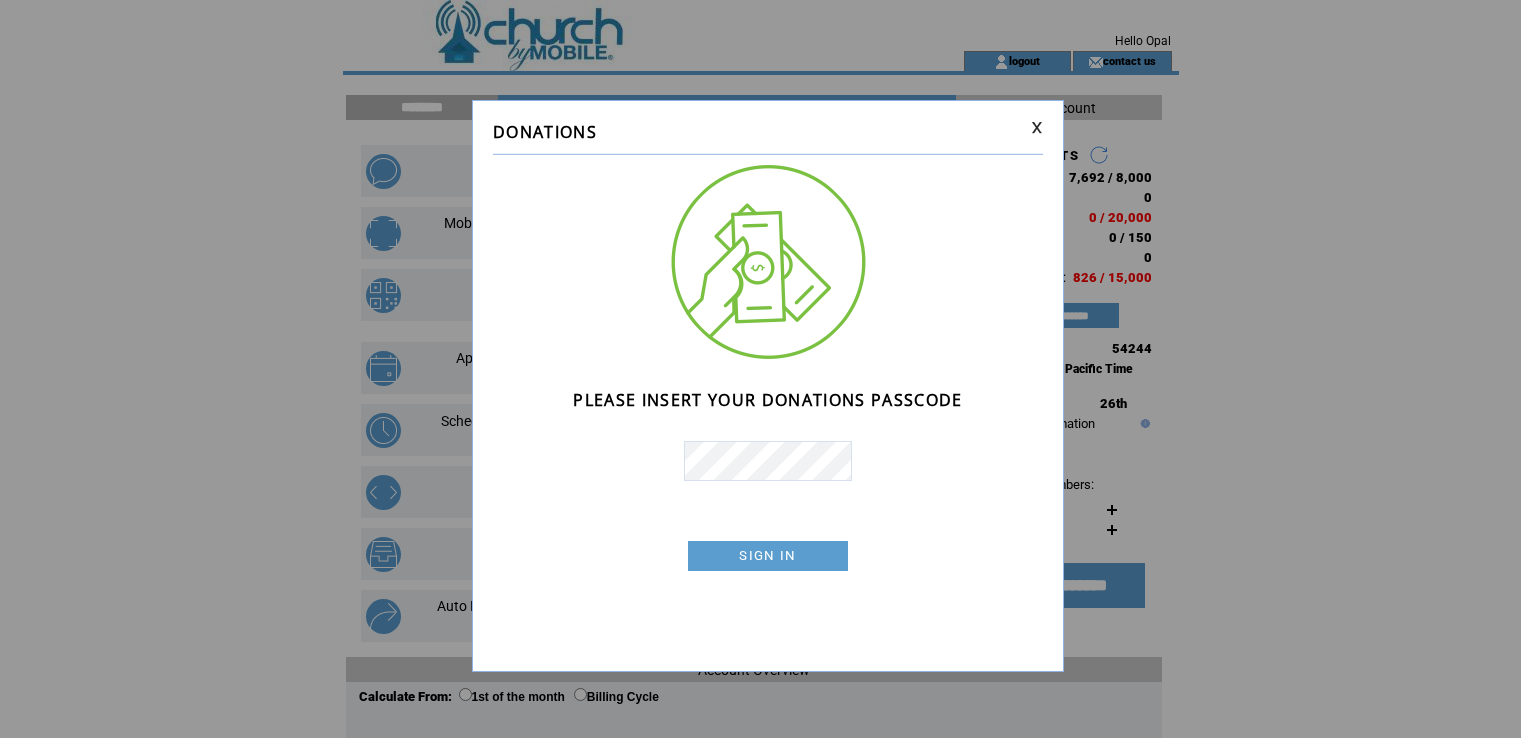 scroll, scrollTop: 0, scrollLeft: 0, axis: both 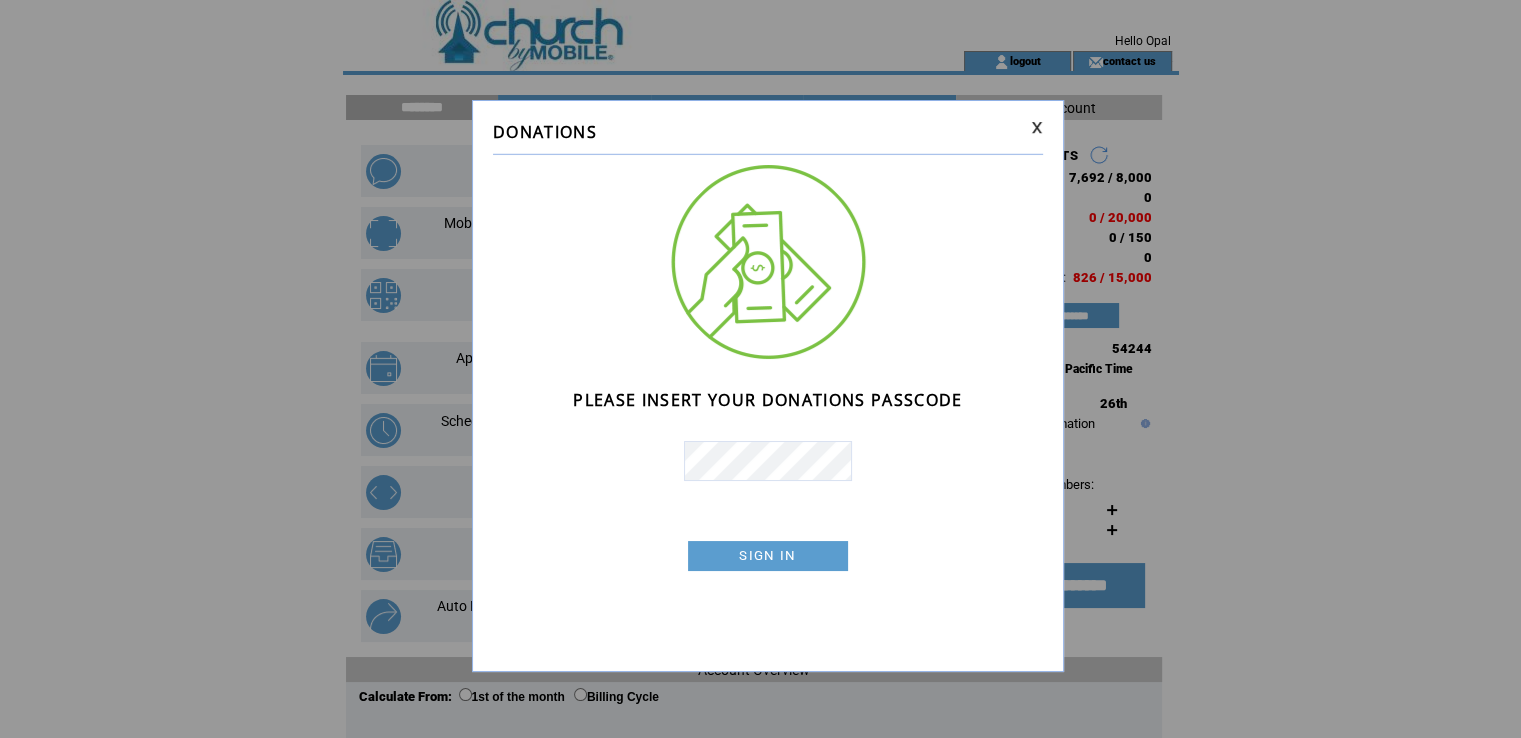 click on "SIGN IN" at bounding box center [768, 556] 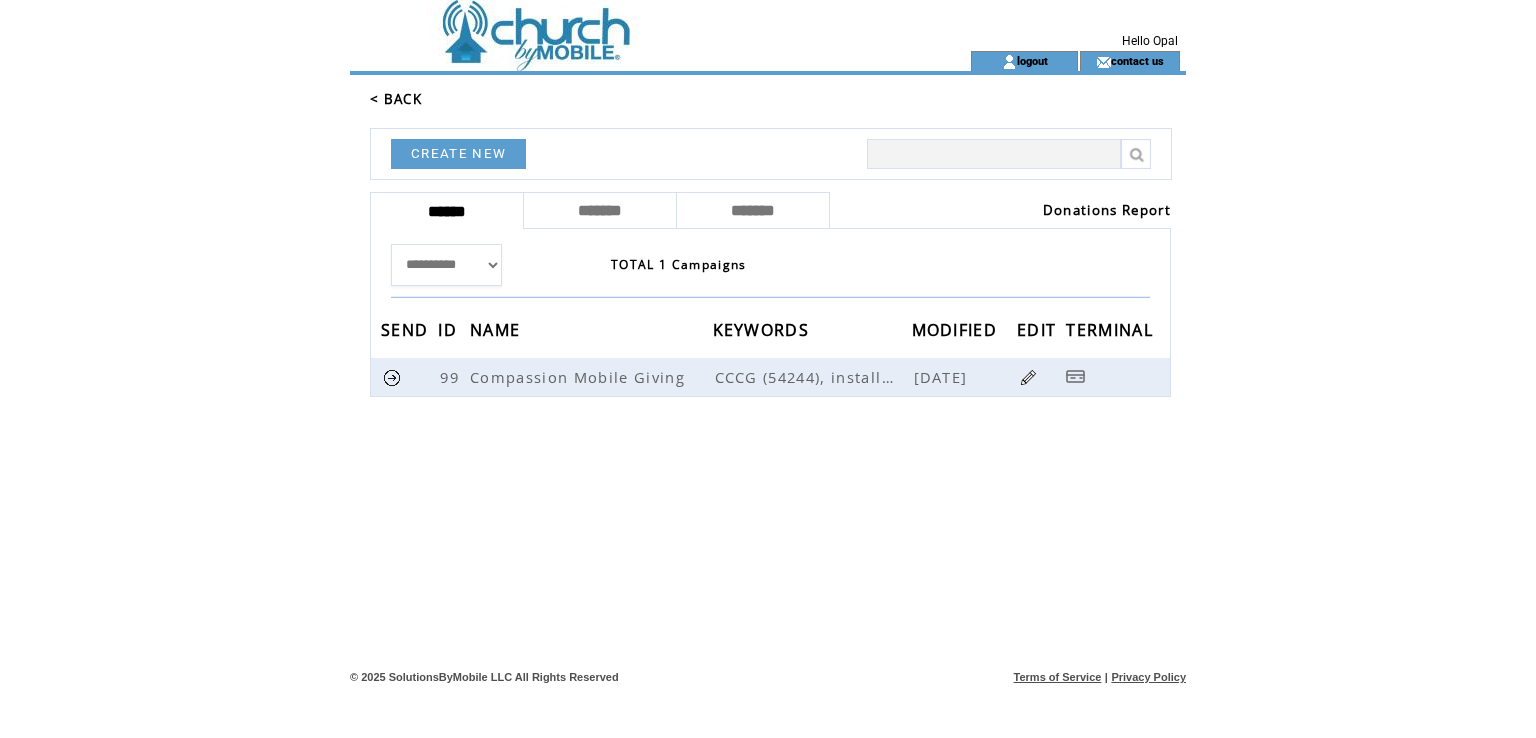 scroll, scrollTop: 0, scrollLeft: 0, axis: both 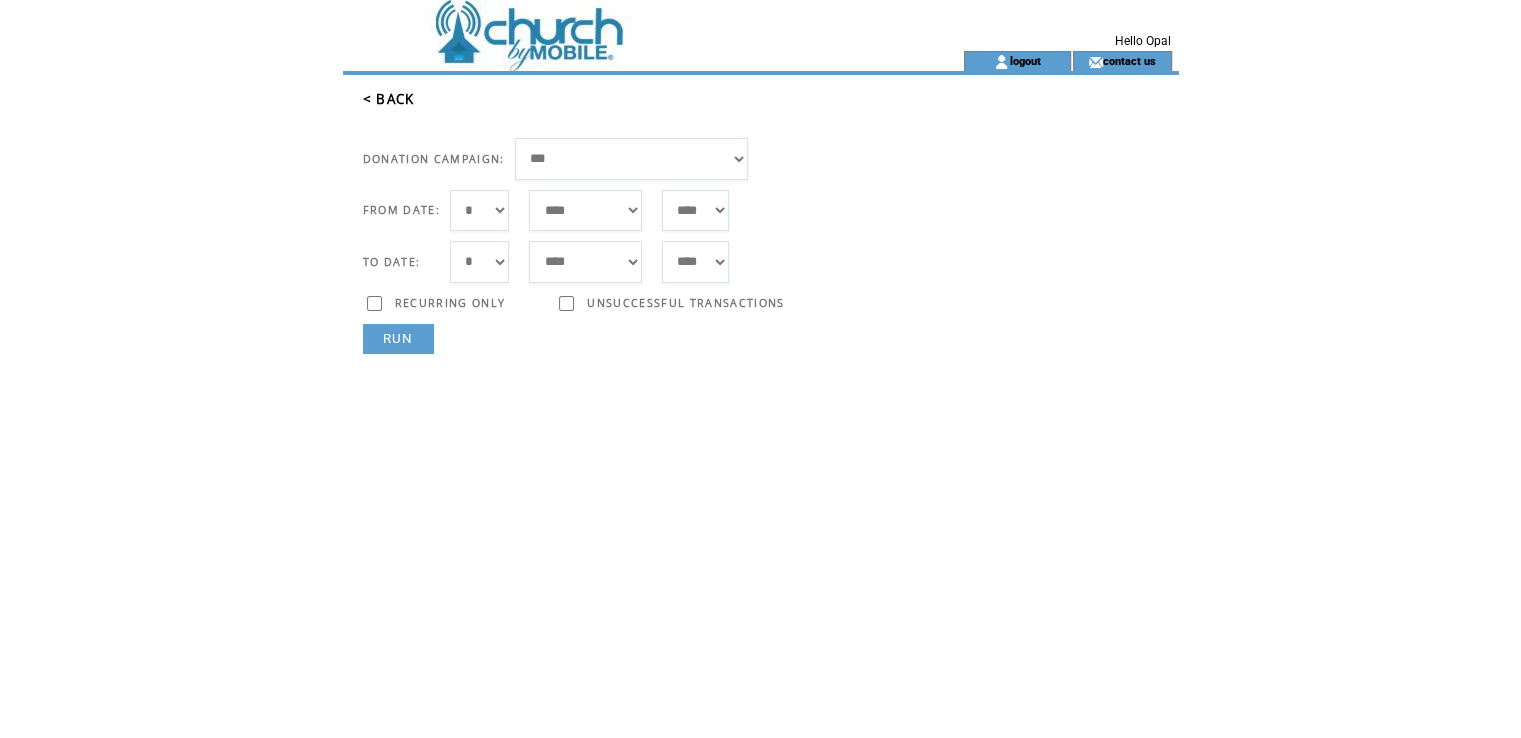 click on "**********" at bounding box center [632, 159] 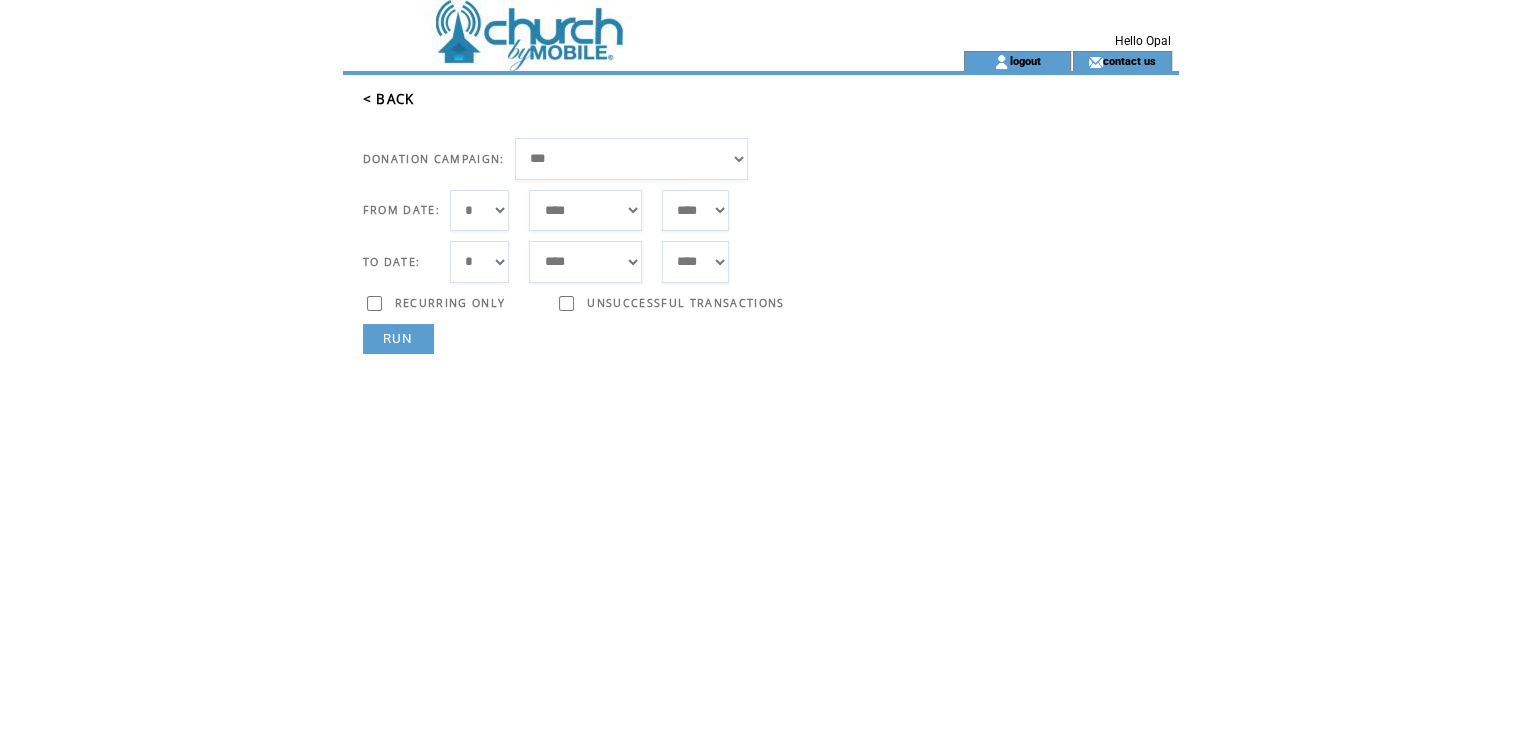 select on "**" 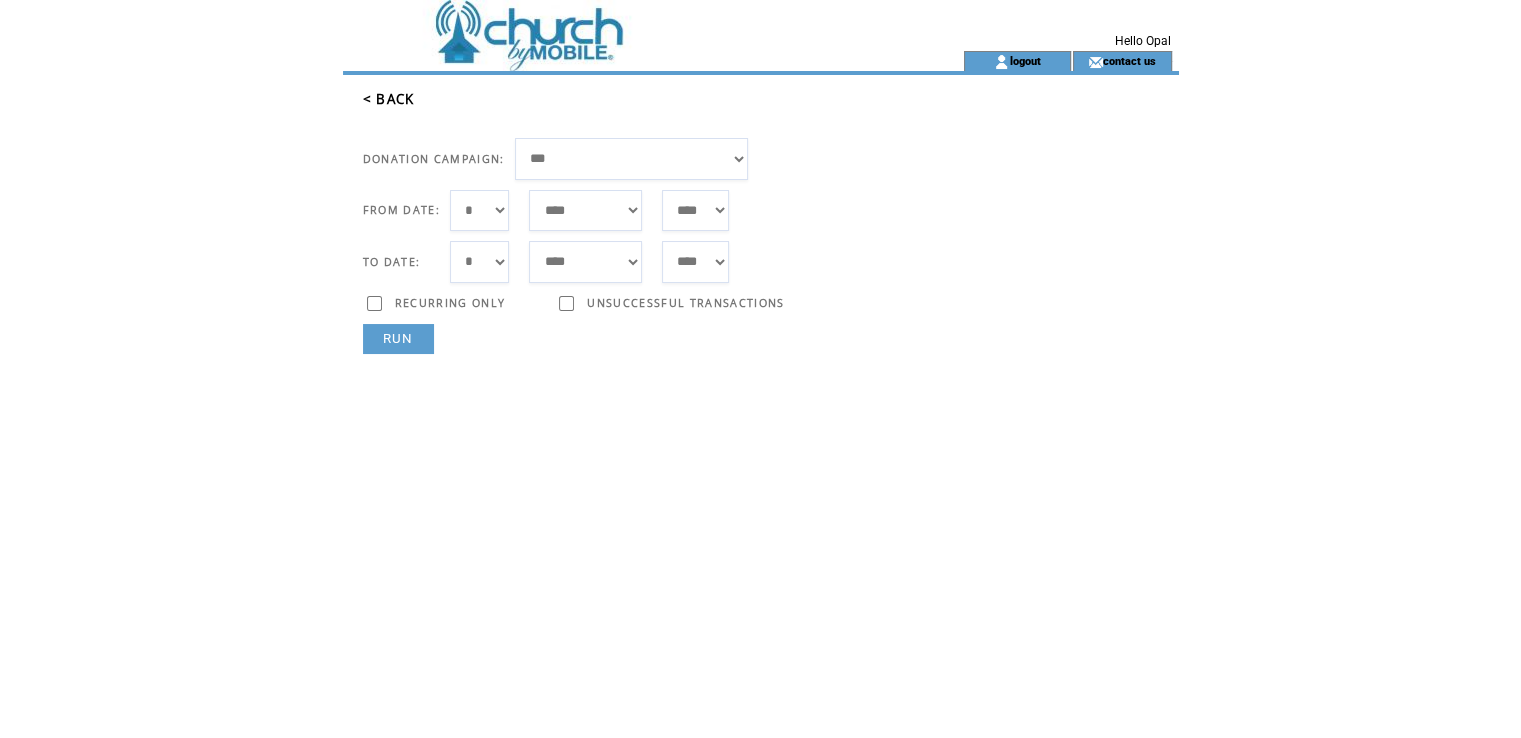 click on "**********" at bounding box center (632, 159) 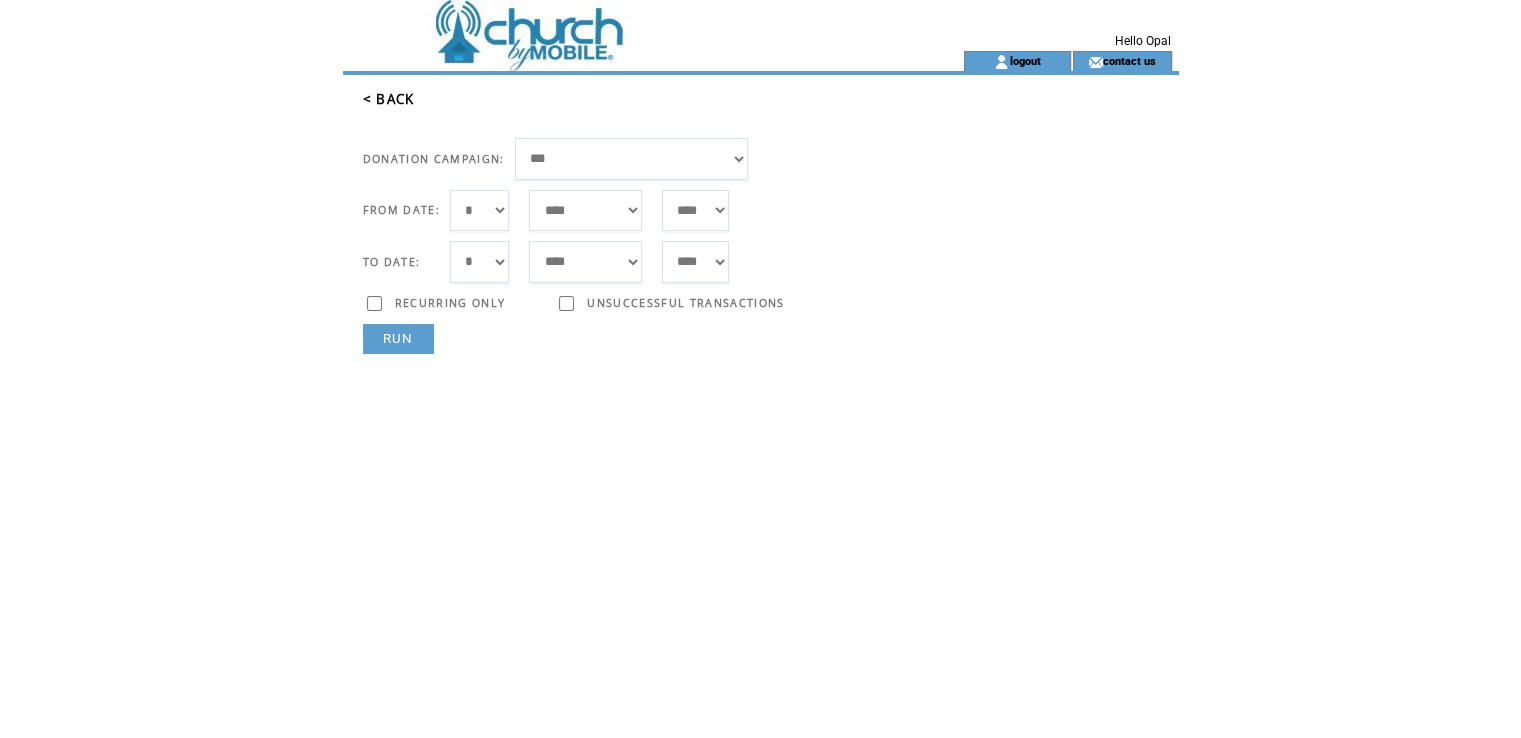 click on "***** 	 ******* 	 ******** 	 ***** 	 ***** 	 *** 	 **** 	 **** 	 ****** 	 ********* 	 ******* 	 ******** 	 ********" at bounding box center (585, 211) 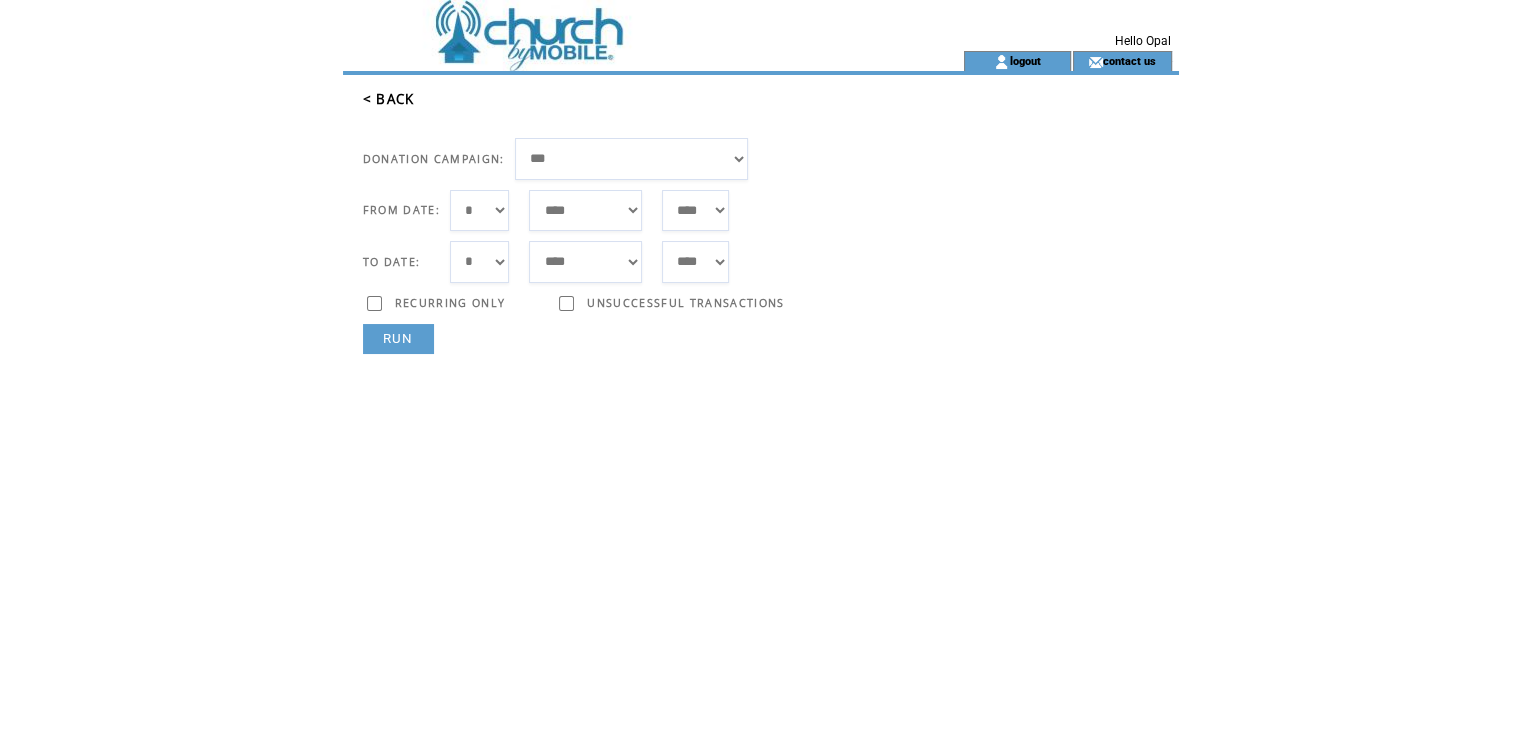 click on "***** 	 ******* 	 ******** 	 ***** 	 ***** 	 *** 	 **** 	 **** 	 ****** 	 ********* 	 ******* 	 ******** 	 ********" at bounding box center (585, 211) 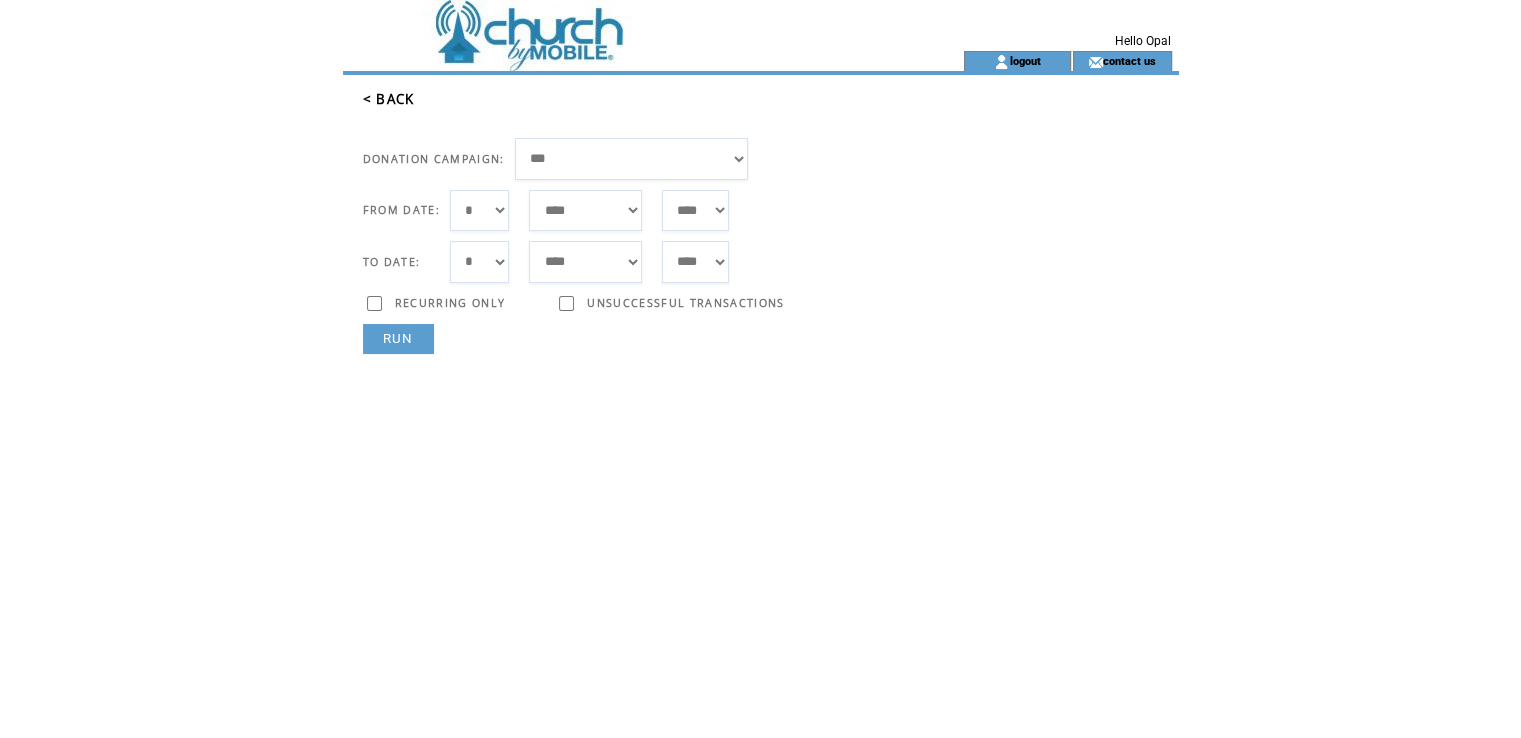 select on "*" 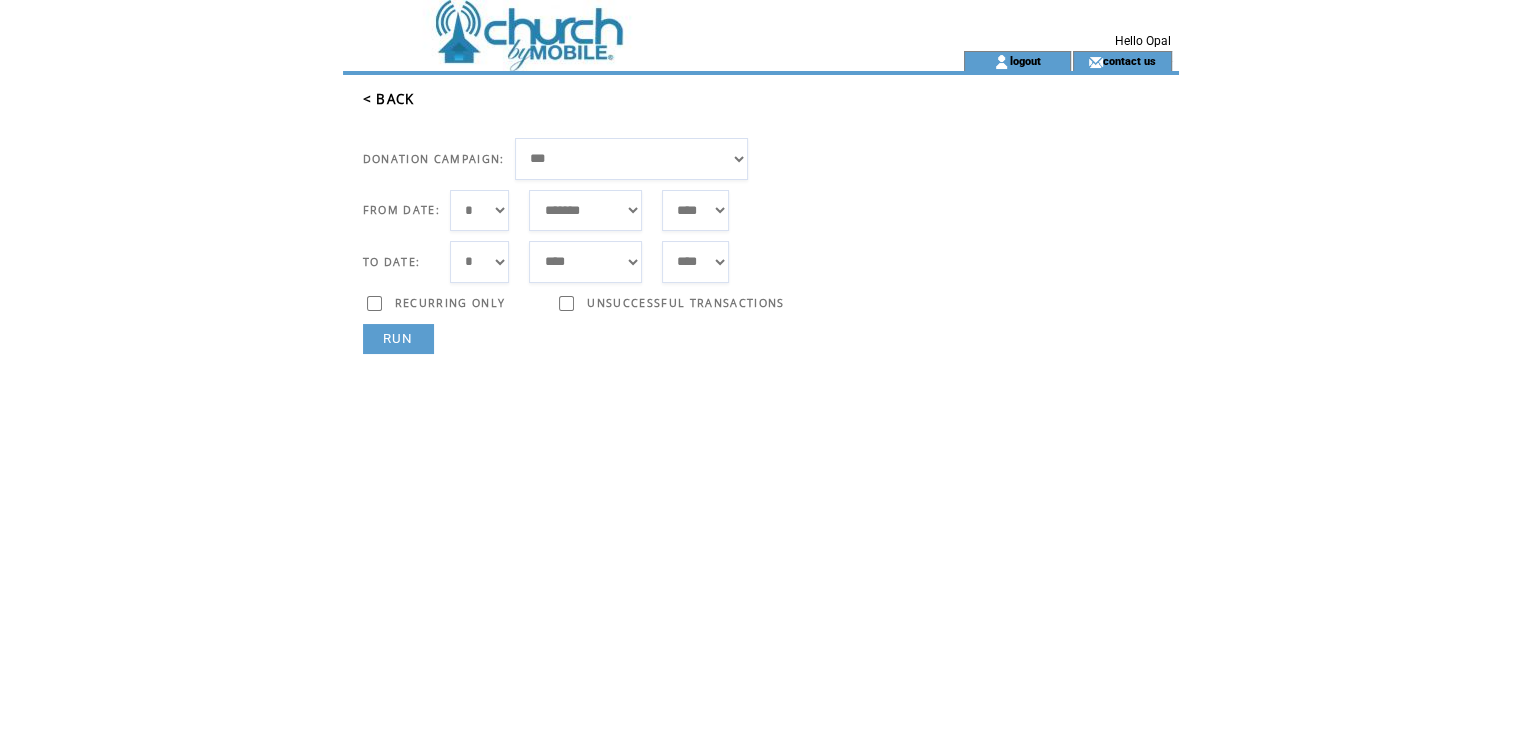 click on "***** 	 ******* 	 ******** 	 ***** 	 ***** 	 *** 	 **** 	 **** 	 ****** 	 ********* 	 ******* 	 ******** 	 ********" at bounding box center (585, 211) 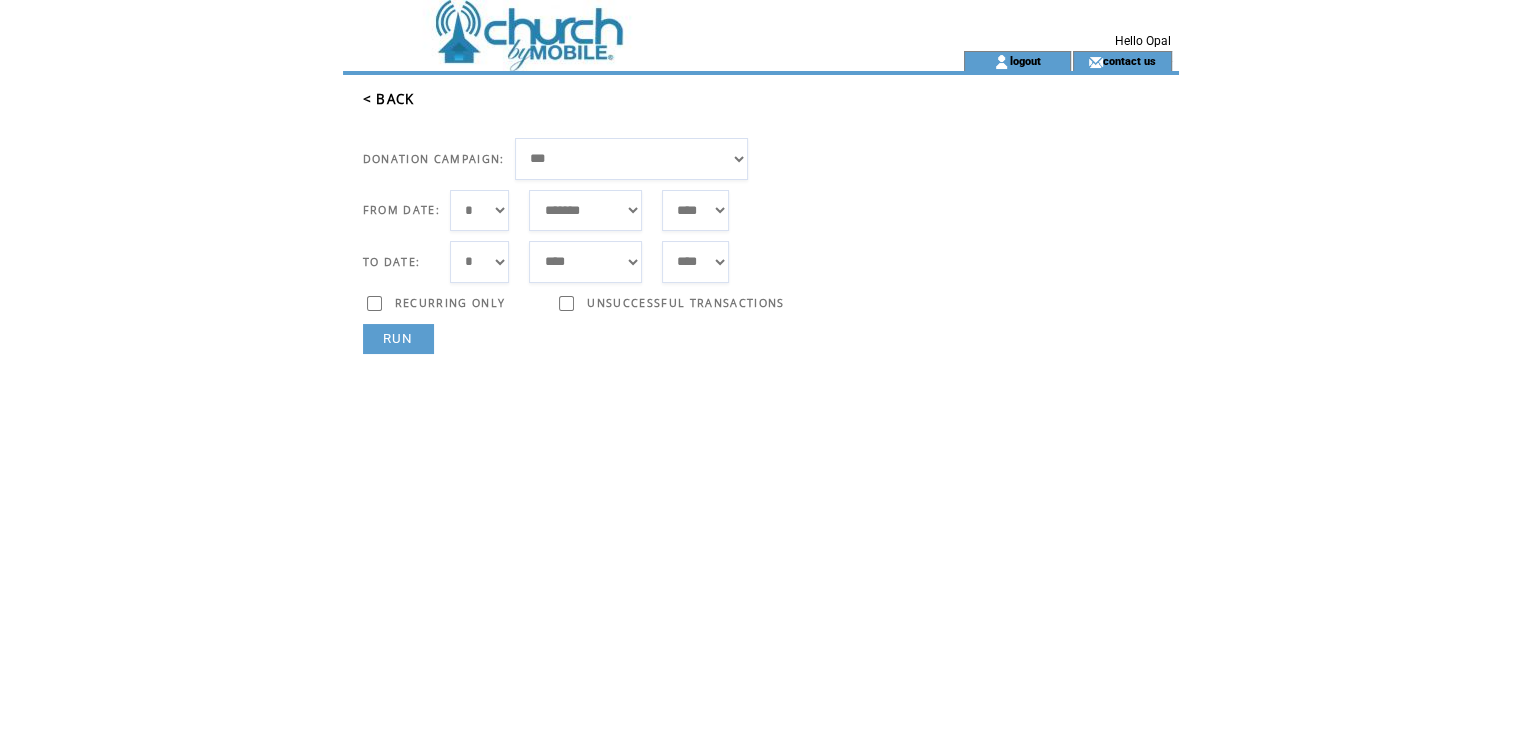 click on "RUN" at bounding box center [398, 339] 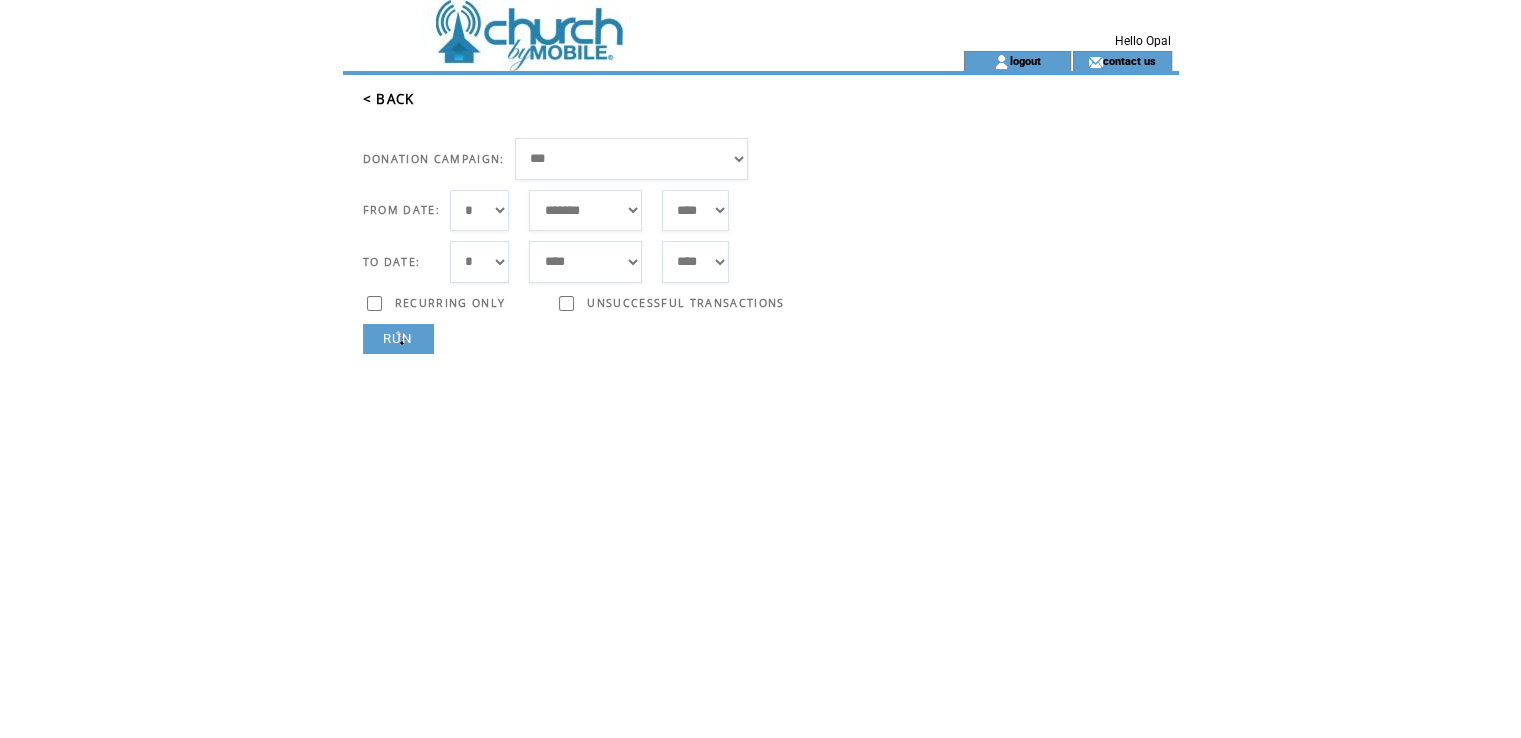 click on "RUN" at bounding box center (398, 339) 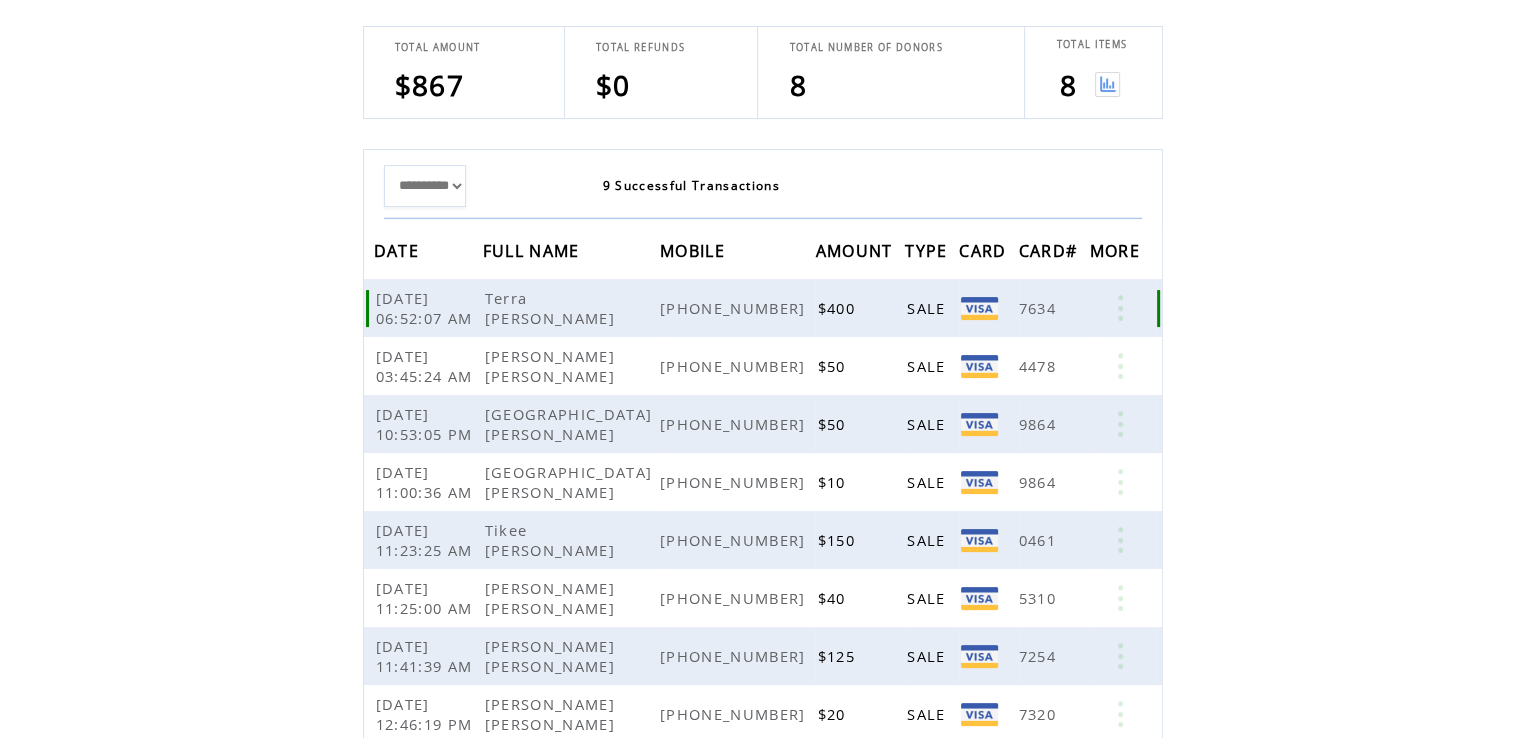scroll, scrollTop: 28, scrollLeft: 0, axis: vertical 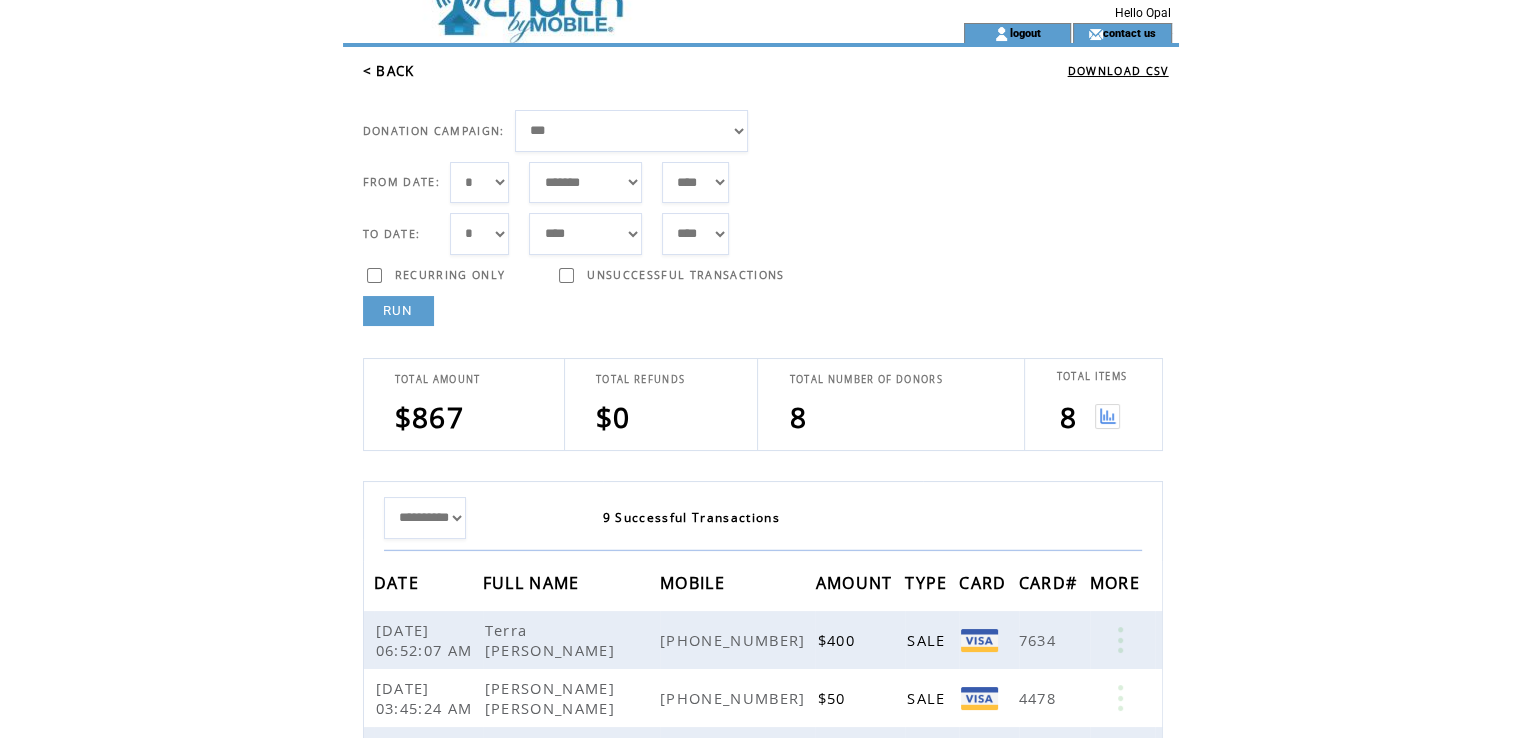 click at bounding box center [1107, 416] 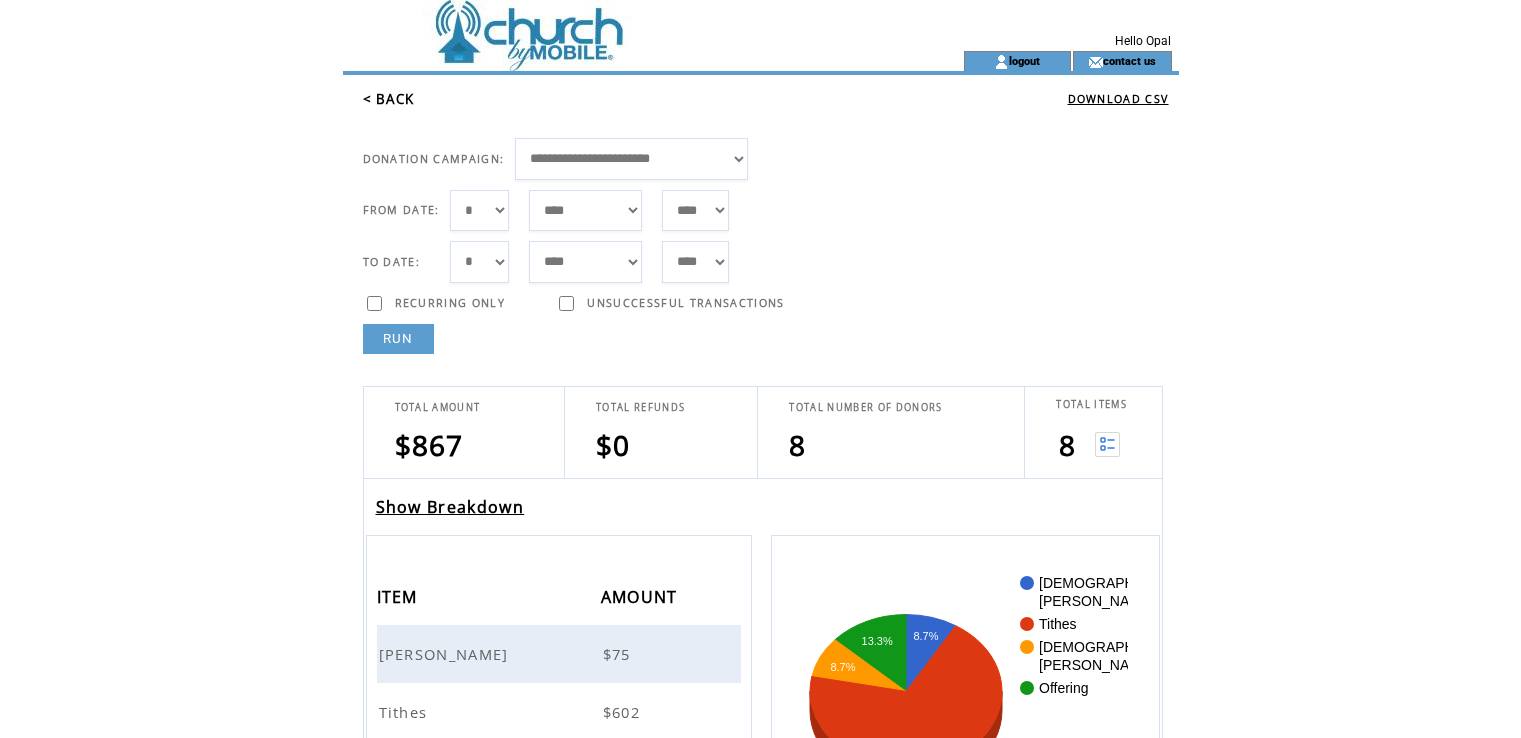 scroll, scrollTop: 0, scrollLeft: 0, axis: both 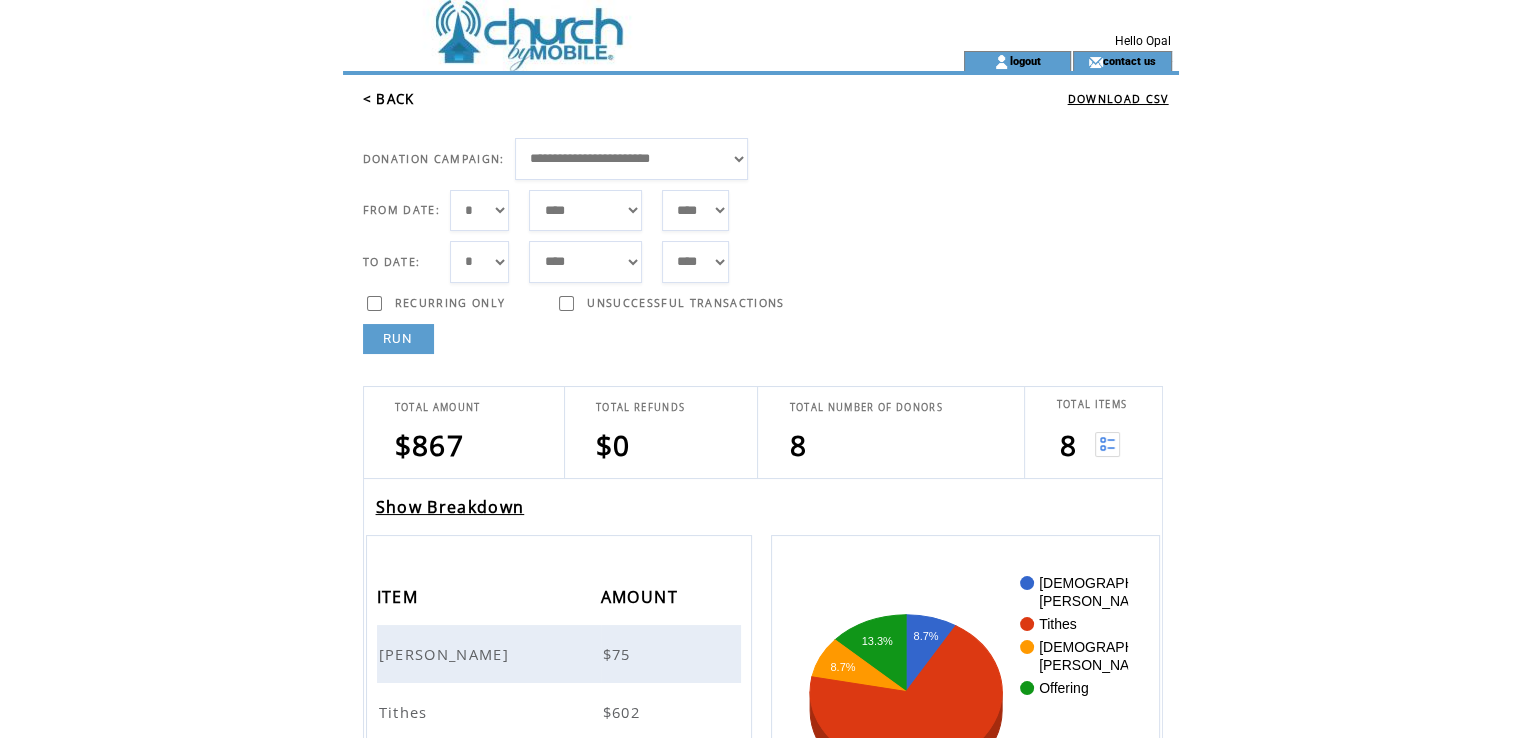click on "[PERSON_NAME]" at bounding box center (489, 654) 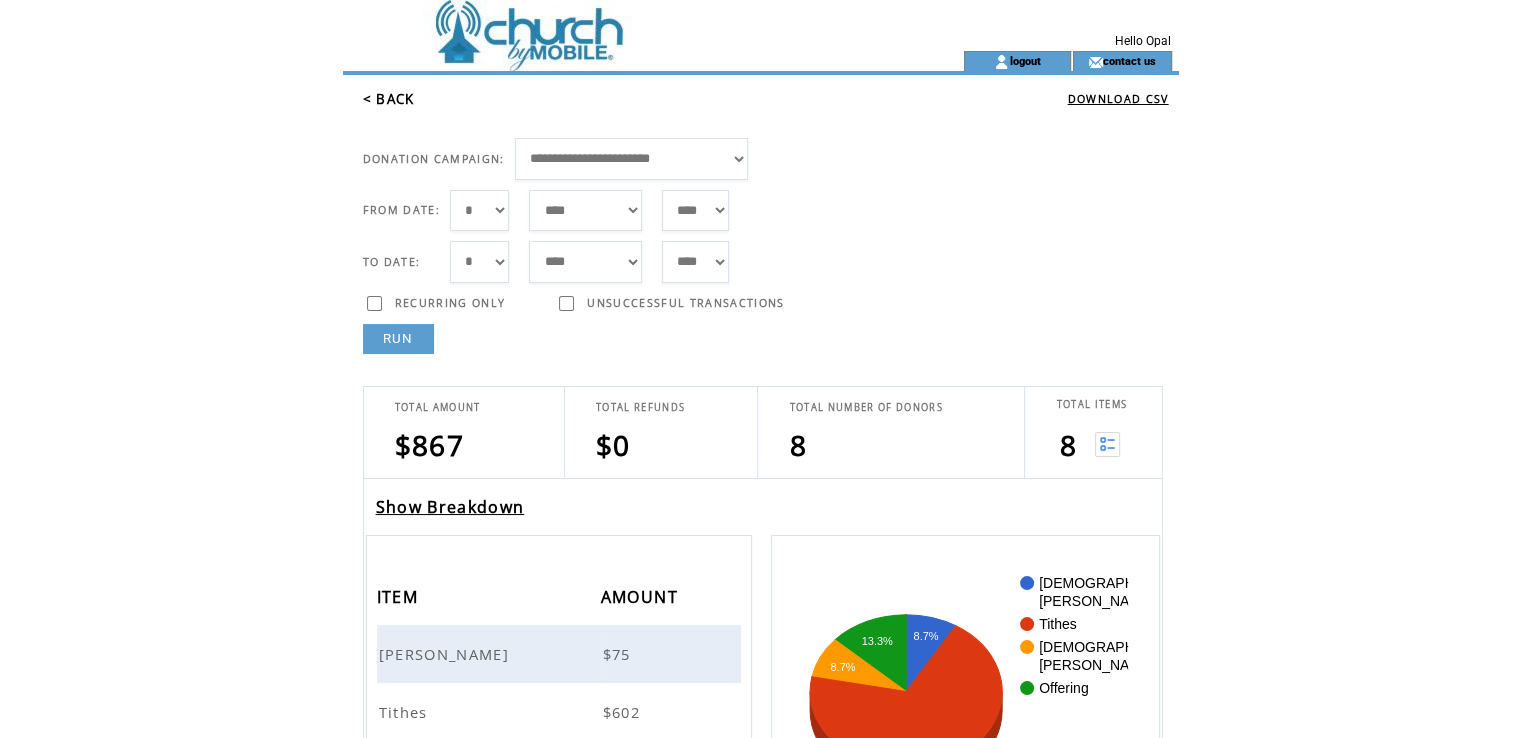 click on "[PERSON_NAME]" at bounding box center (489, 654) 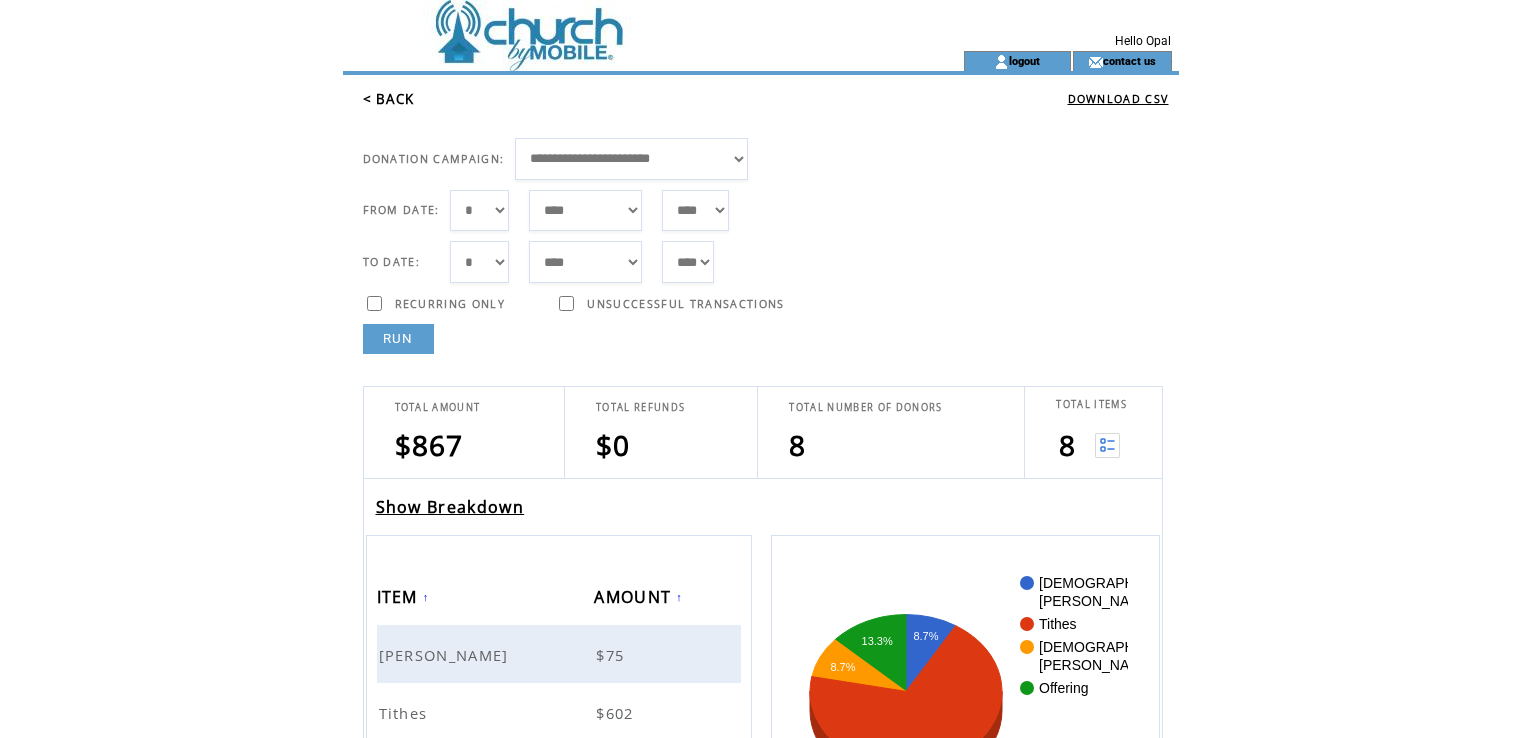 scroll, scrollTop: 0, scrollLeft: 0, axis: both 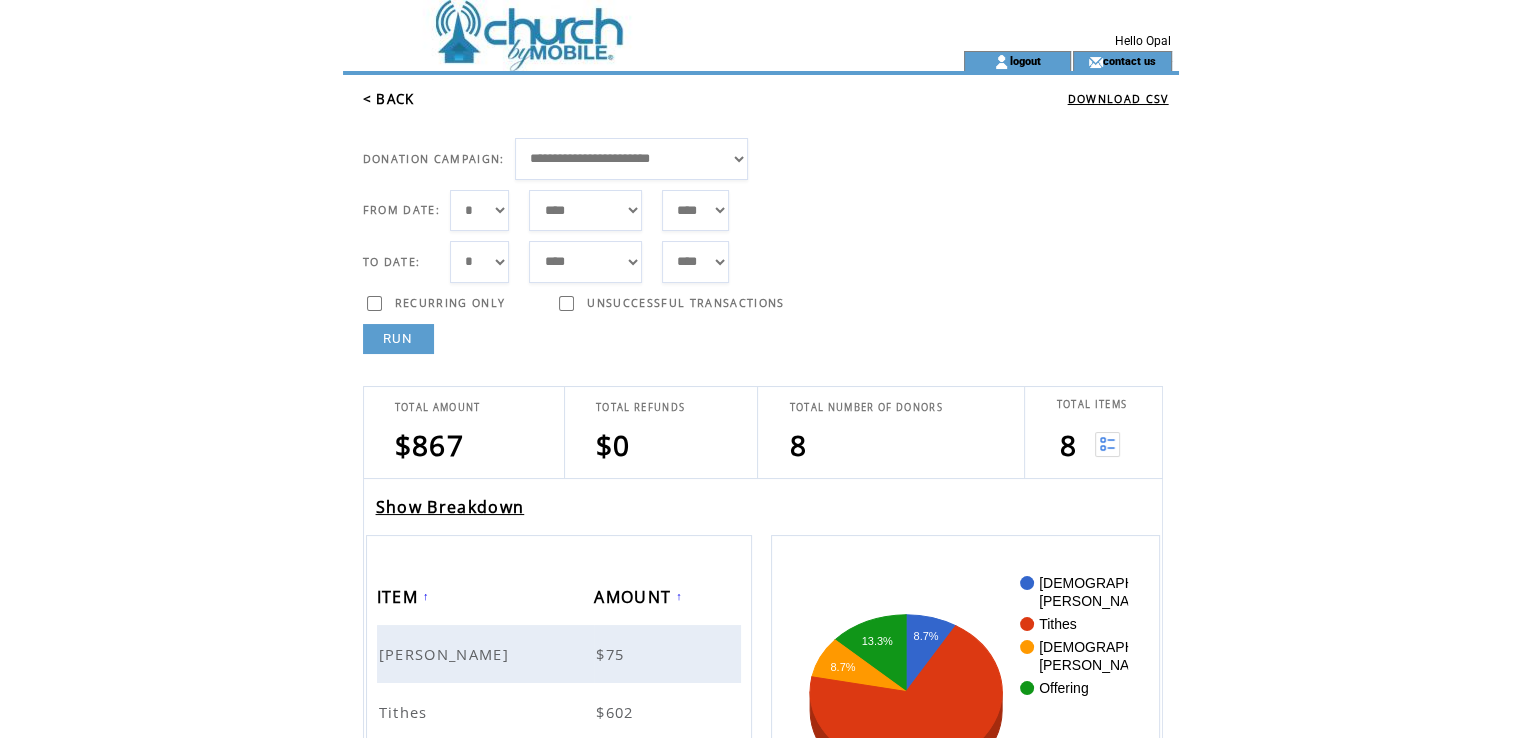 click on "ITEM" at bounding box center (400, 599) 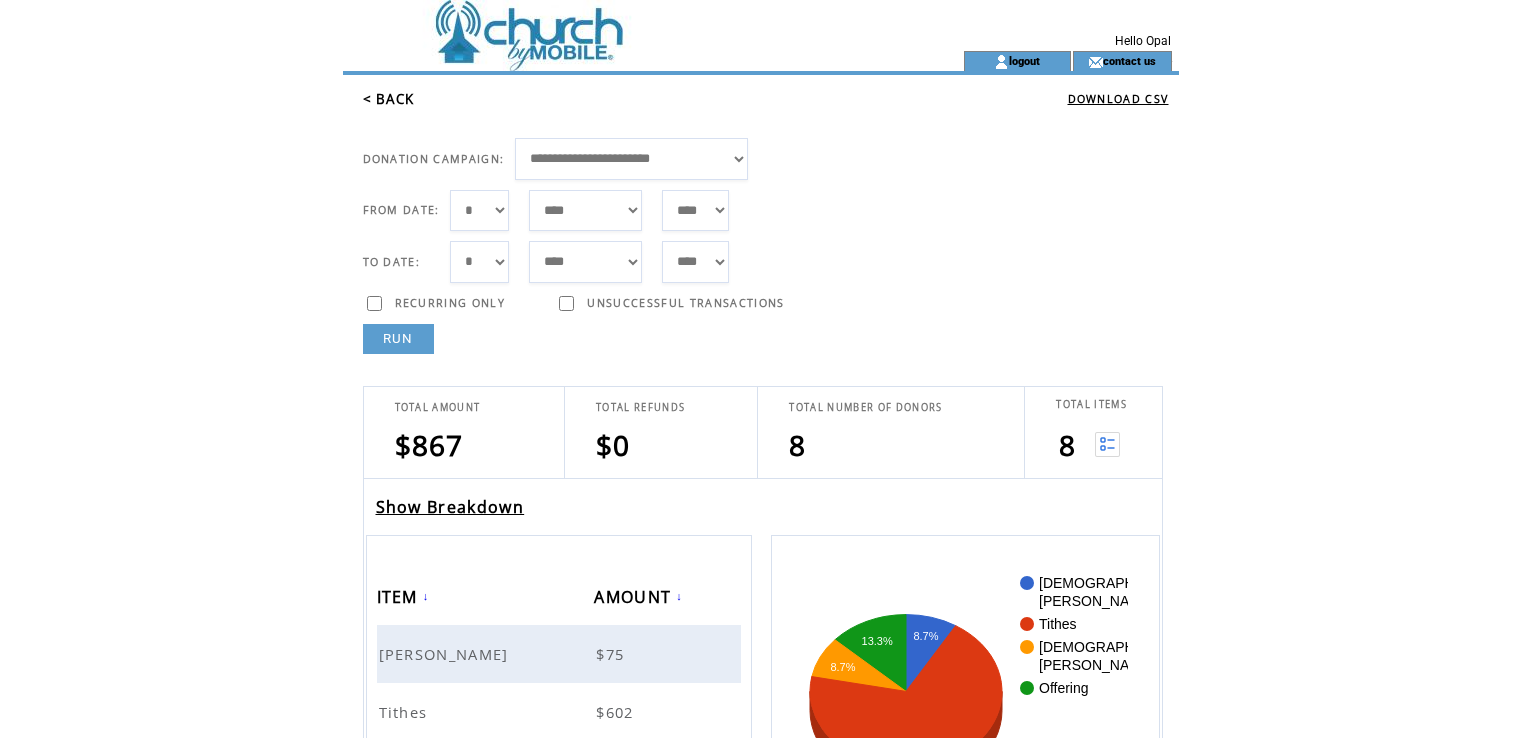 scroll, scrollTop: 0, scrollLeft: 0, axis: both 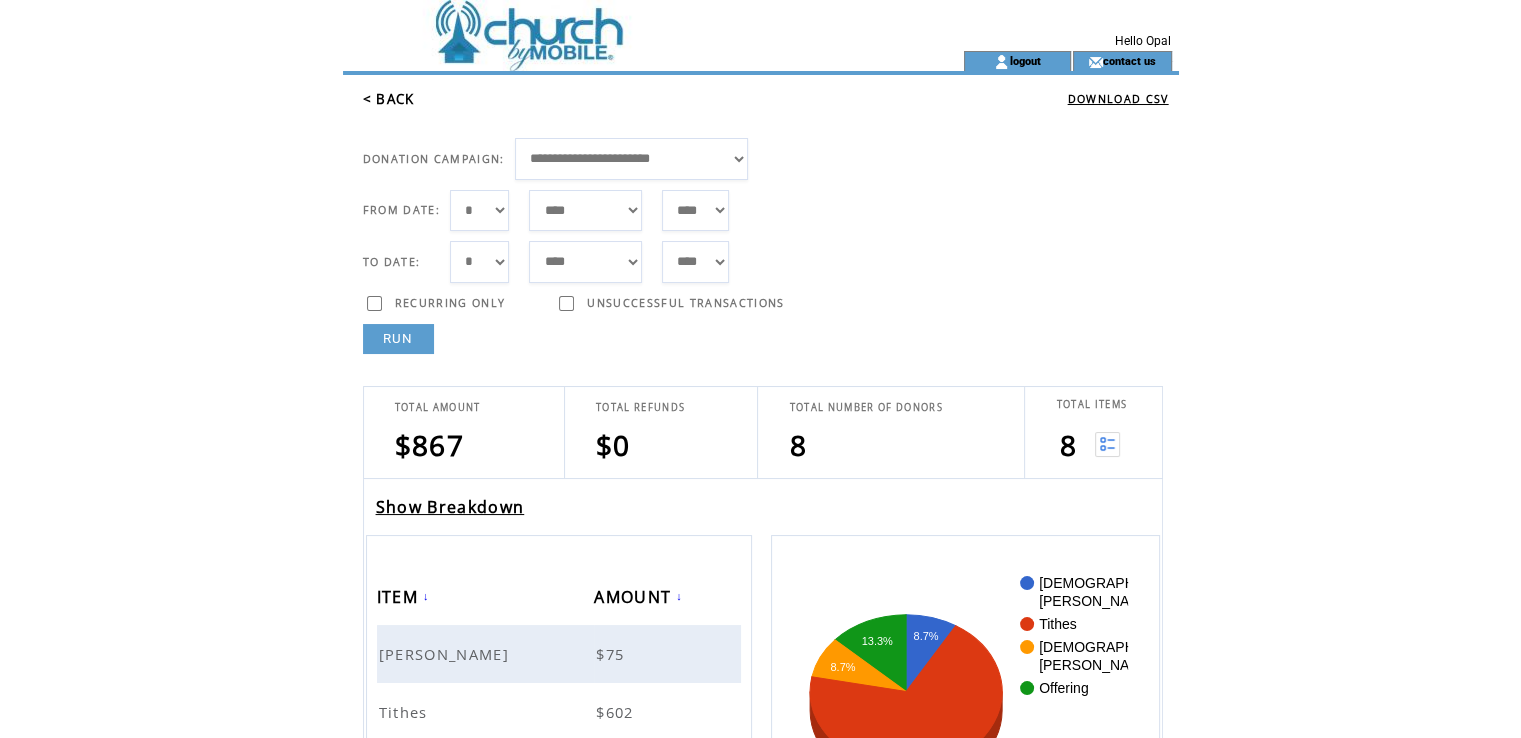 click on "RUN" at bounding box center [398, 339] 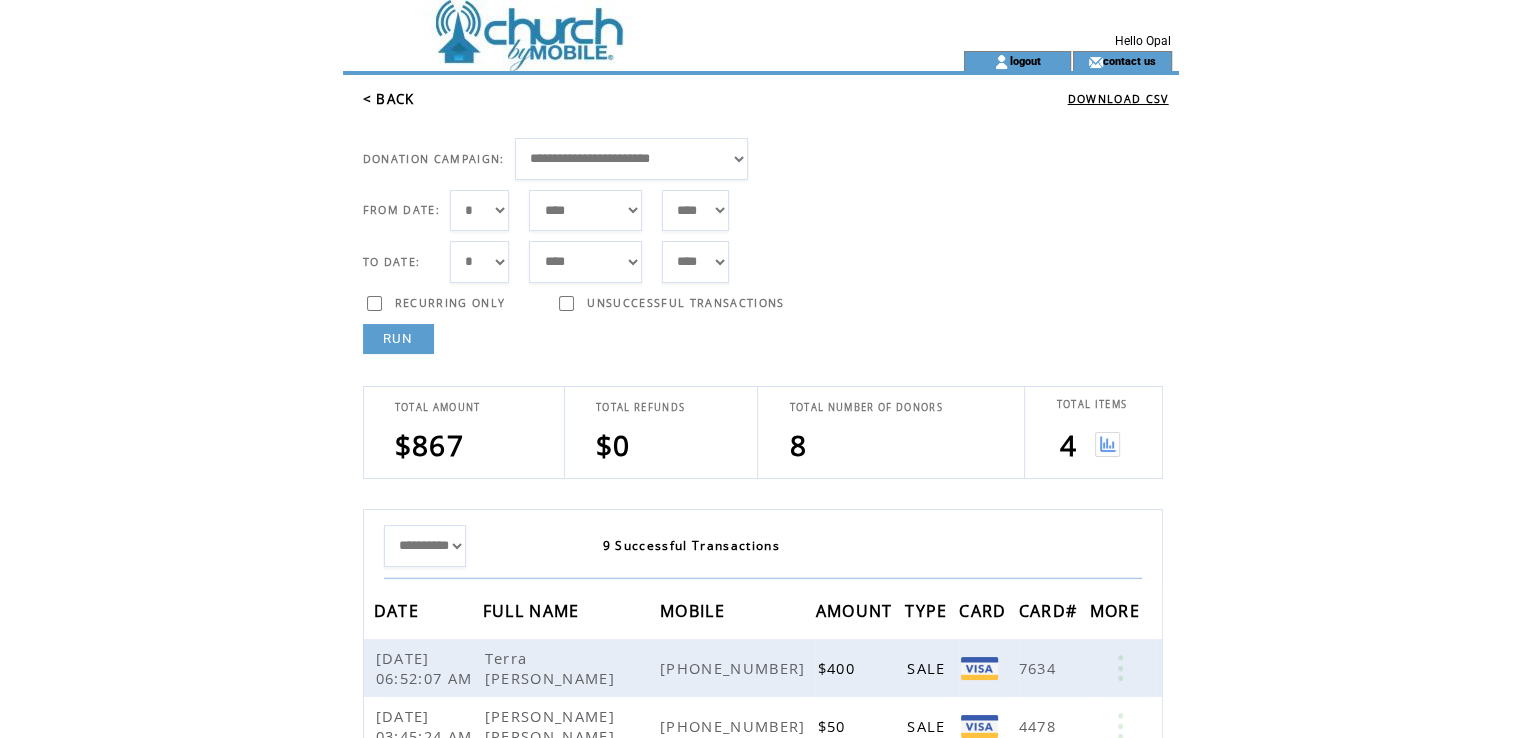 click at bounding box center (1107, 444) 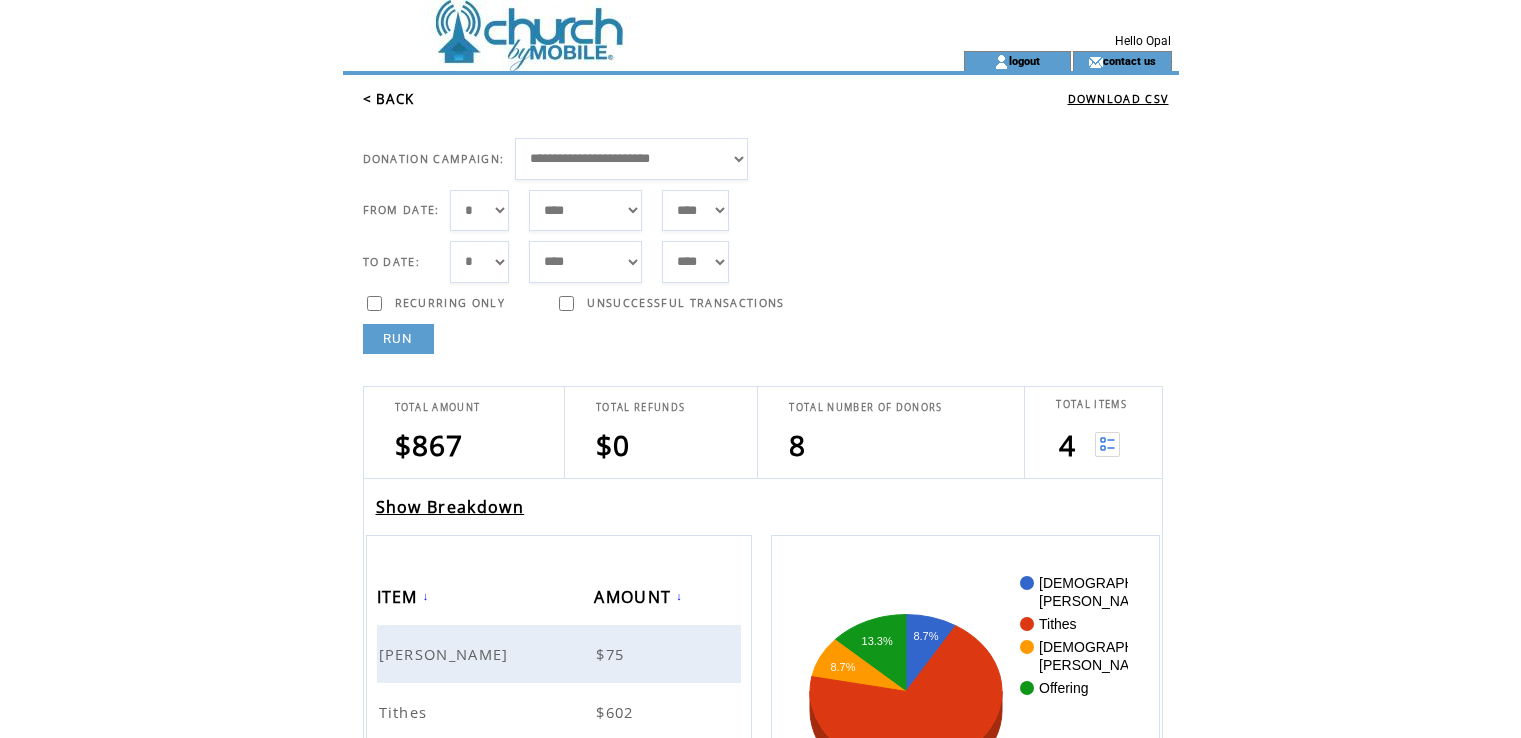 scroll, scrollTop: 0, scrollLeft: 0, axis: both 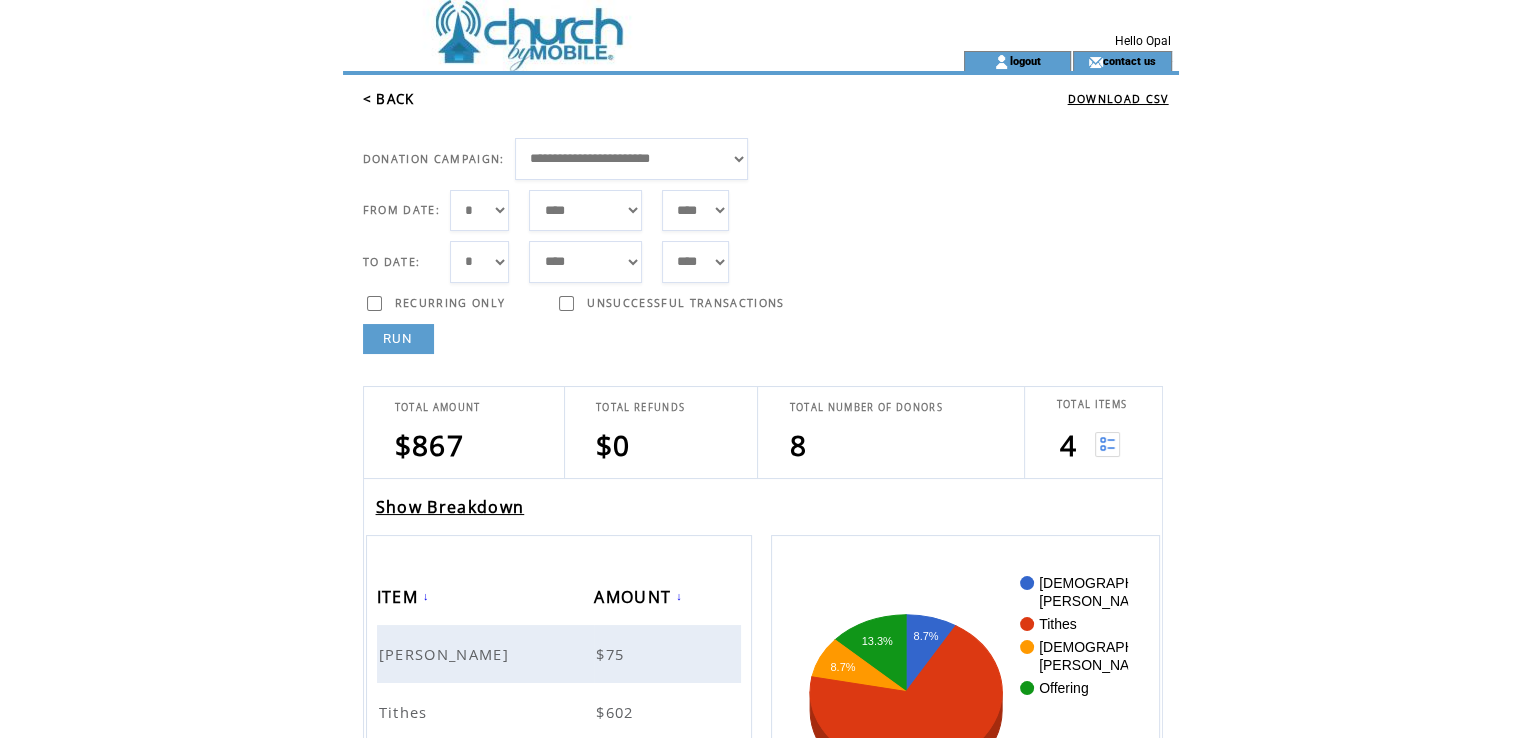click on "Pastor Johnson" at bounding box center [446, 654] 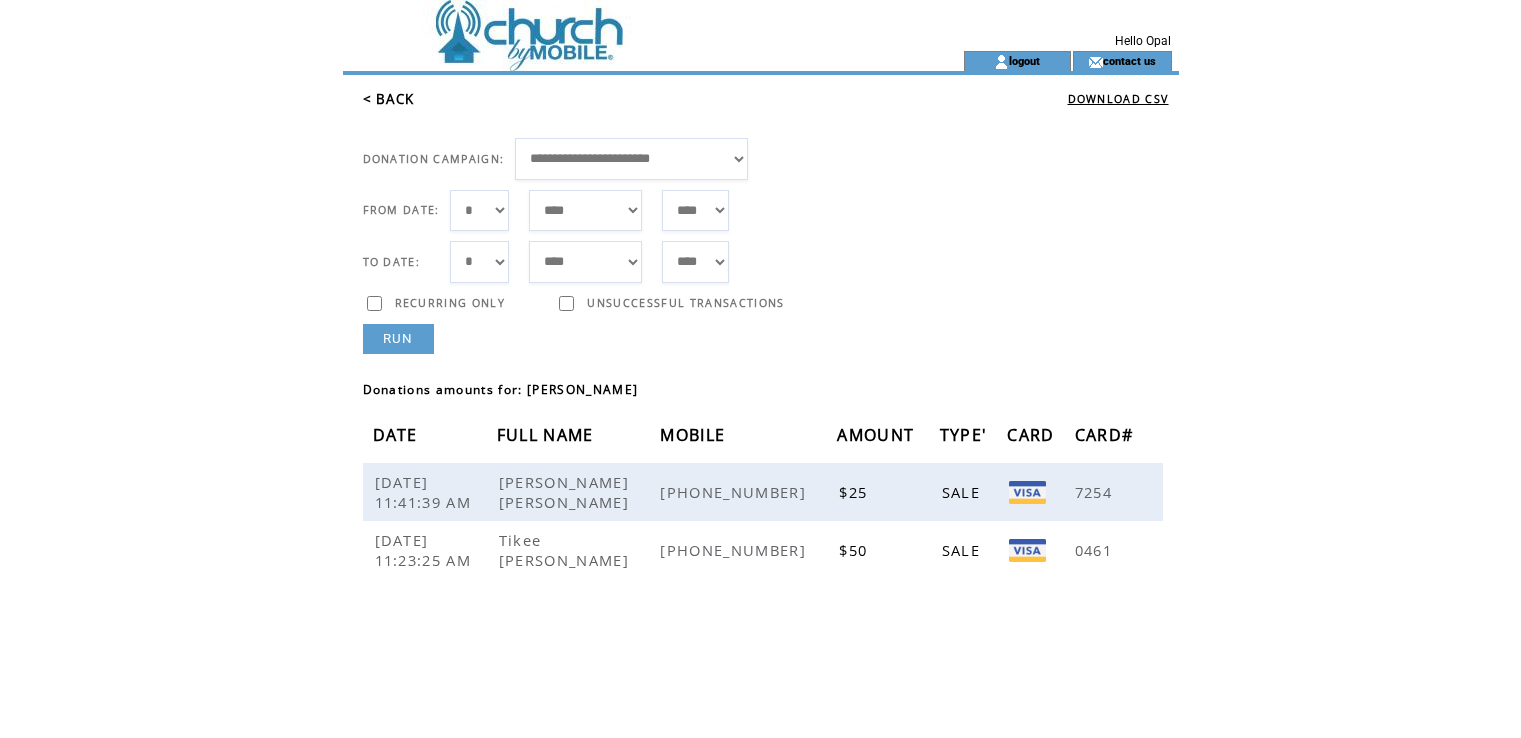 scroll, scrollTop: 0, scrollLeft: 0, axis: both 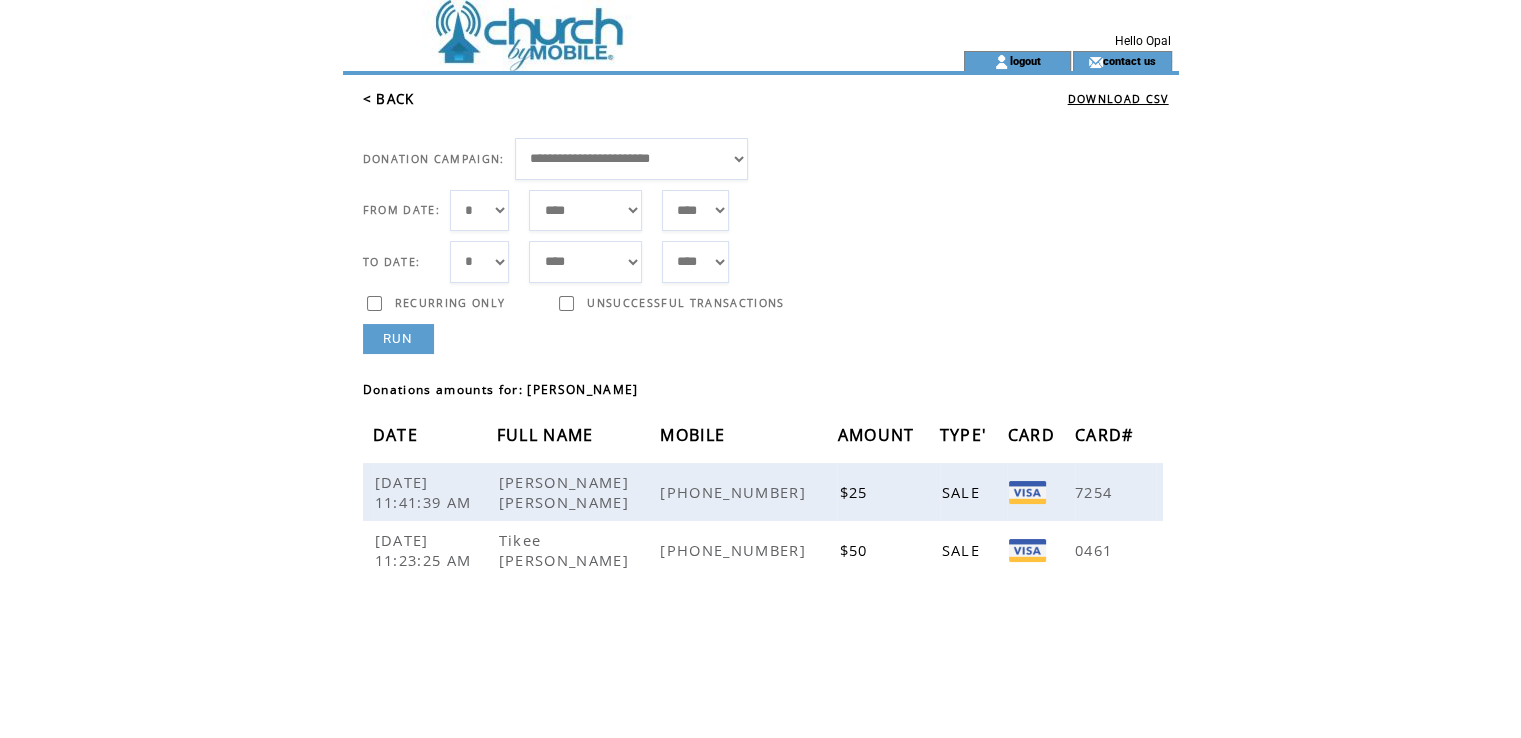 click on "RUN" at bounding box center [398, 339] 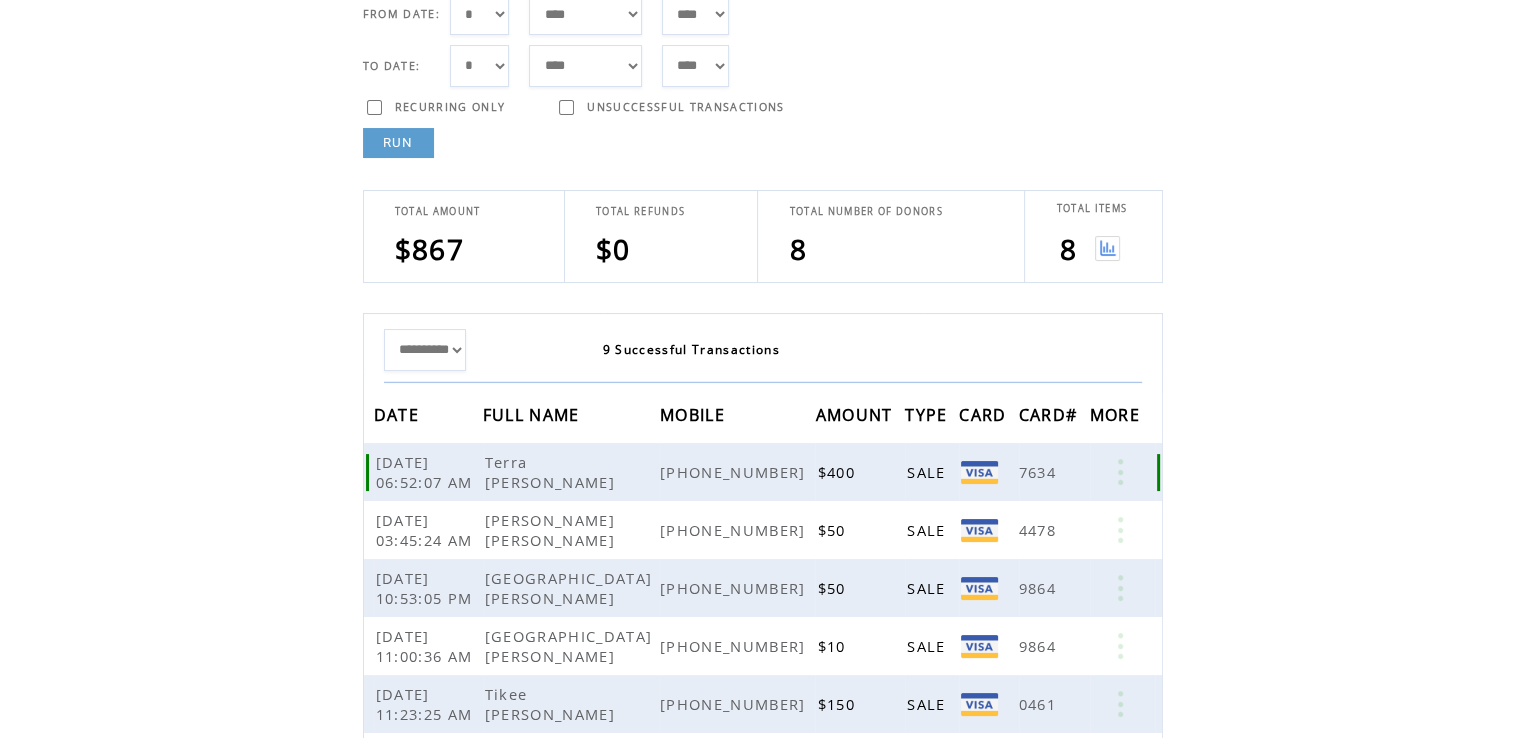 scroll, scrollTop: 200, scrollLeft: 0, axis: vertical 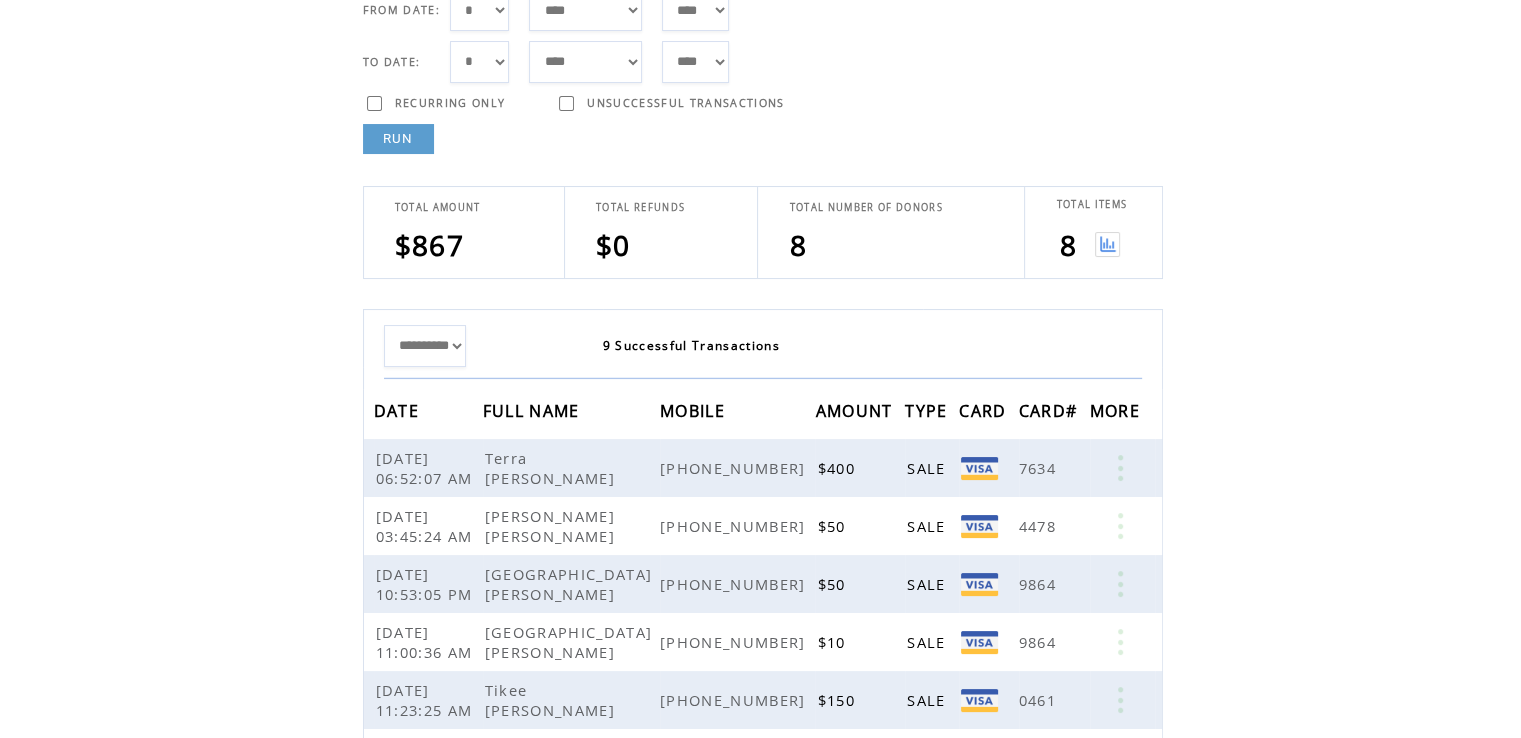 click at bounding box center (1107, 244) 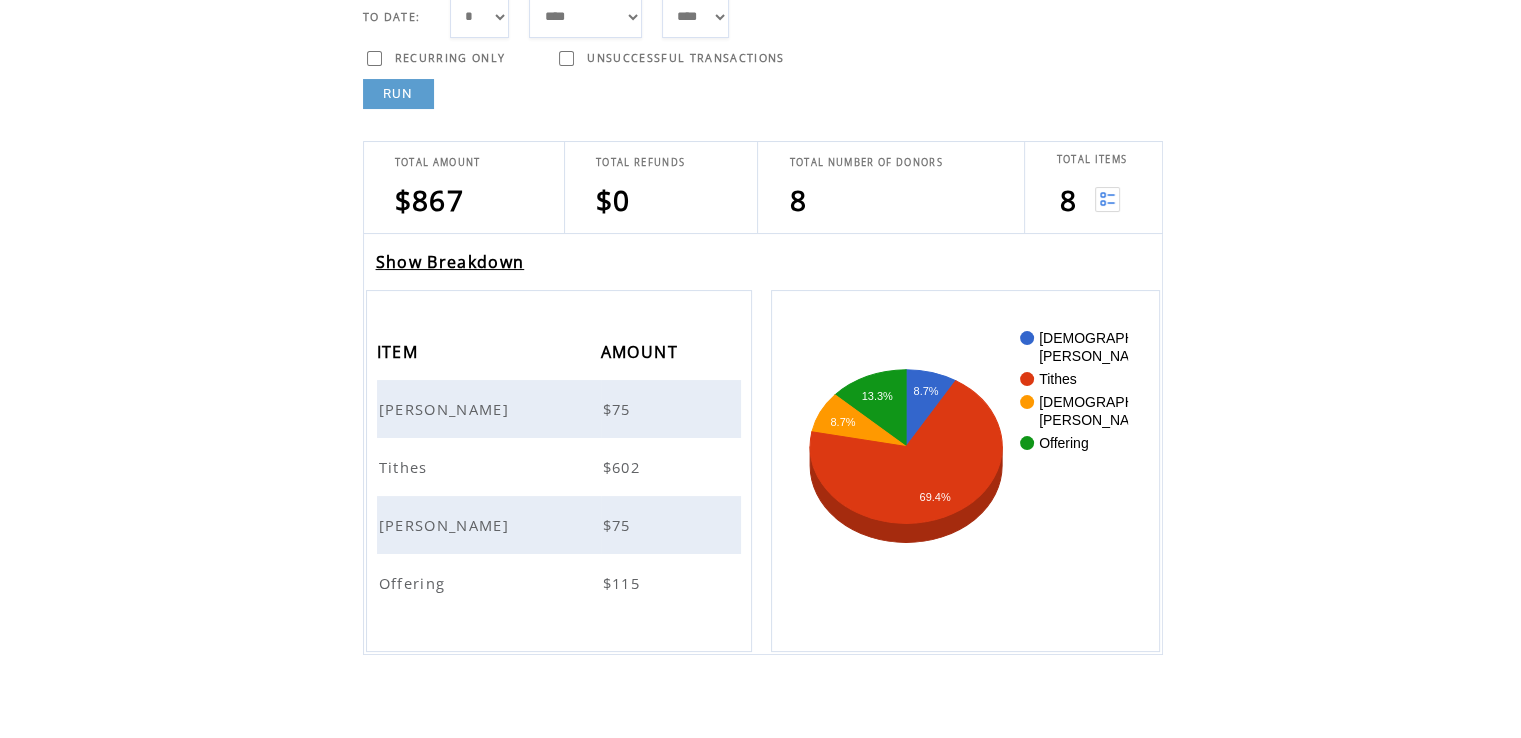 scroll, scrollTop: 264, scrollLeft: 0, axis: vertical 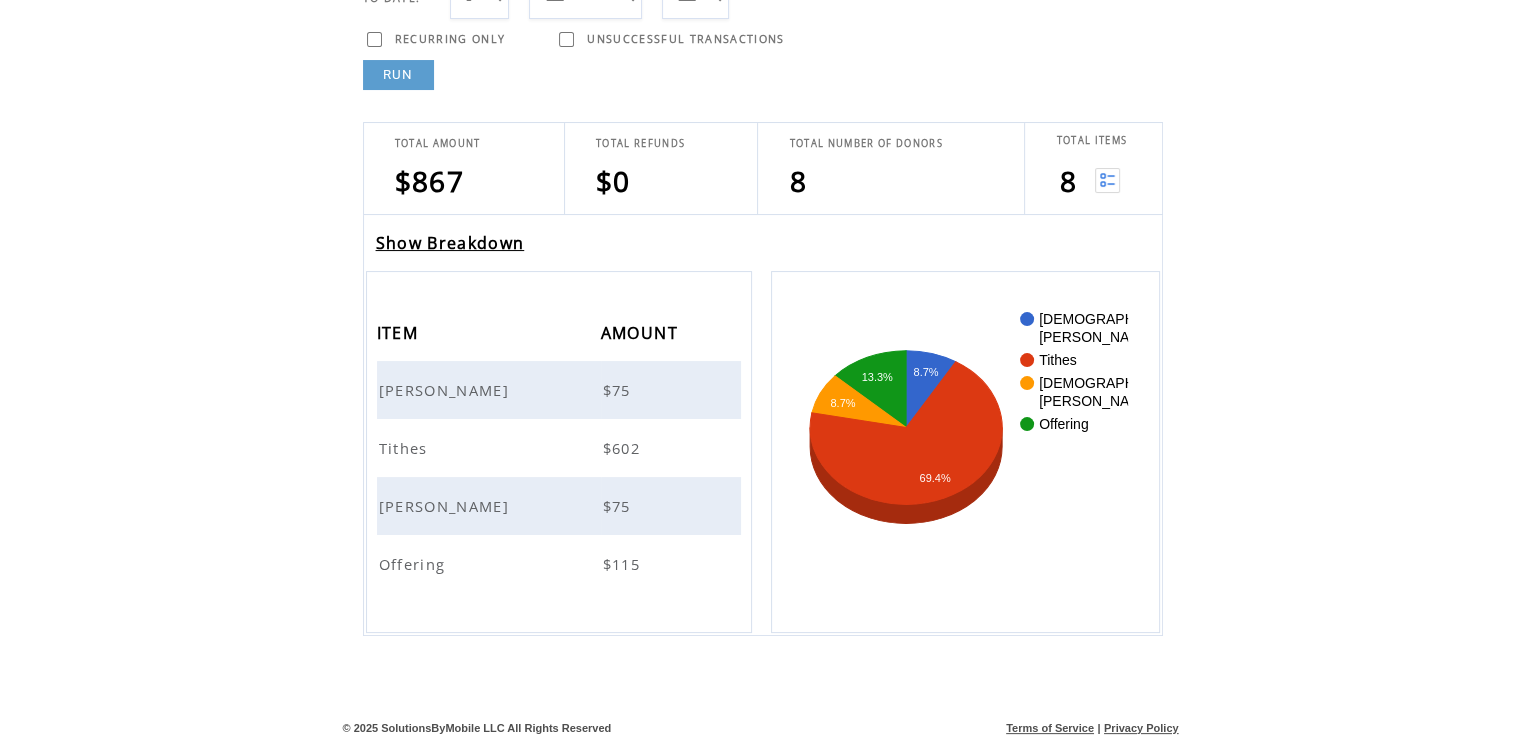 click on "Tithes" at bounding box center (406, 448) 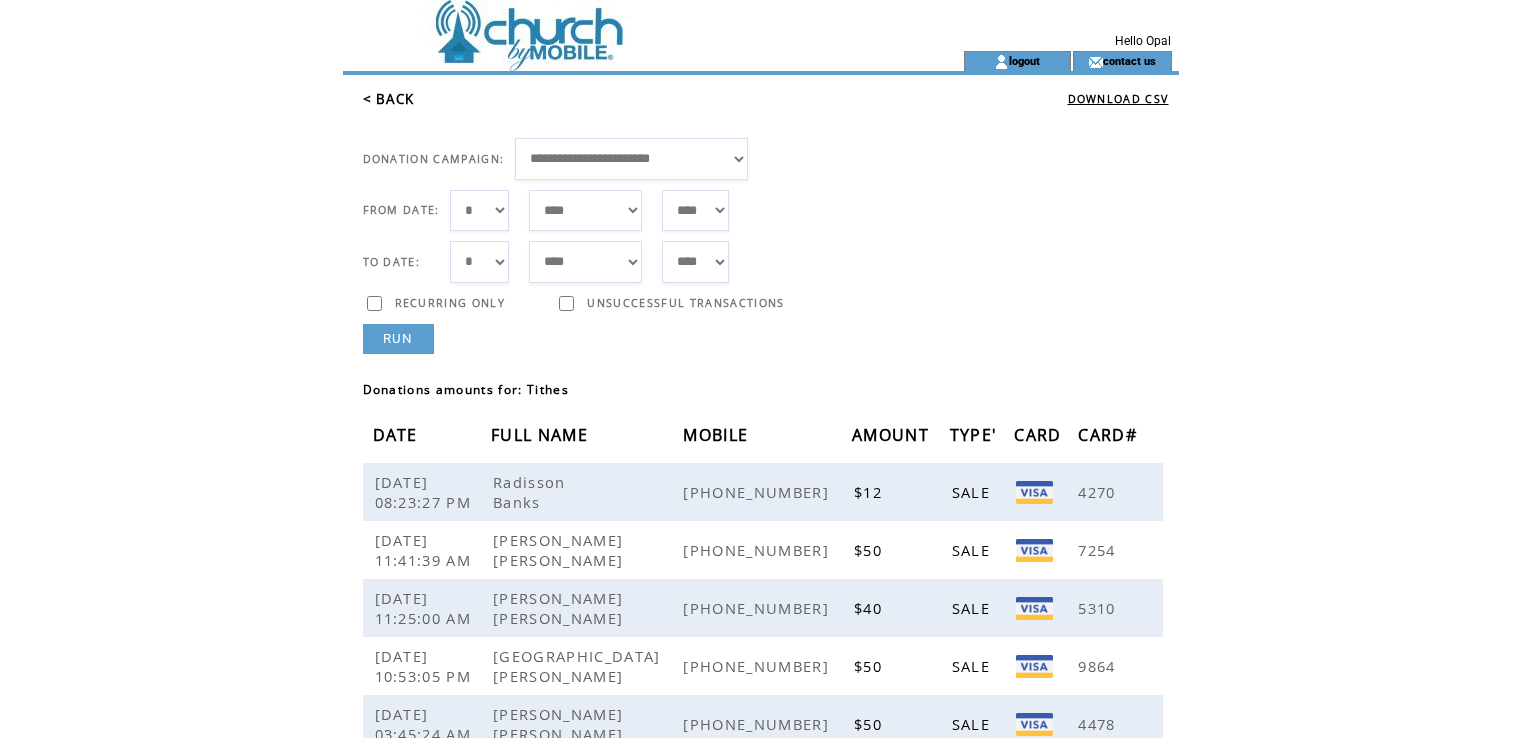scroll, scrollTop: 0, scrollLeft: 0, axis: both 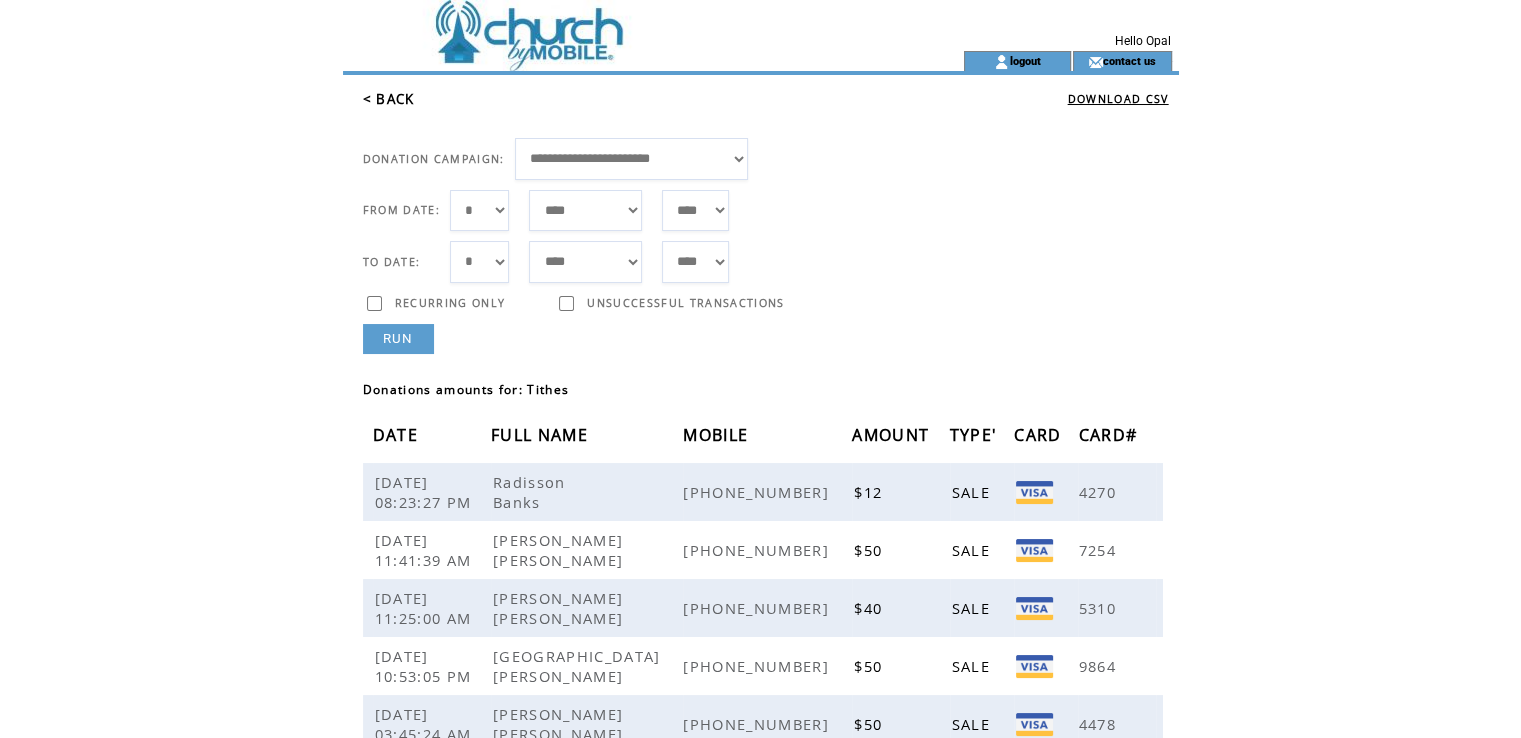 click on "DATE" at bounding box center [398, 437] 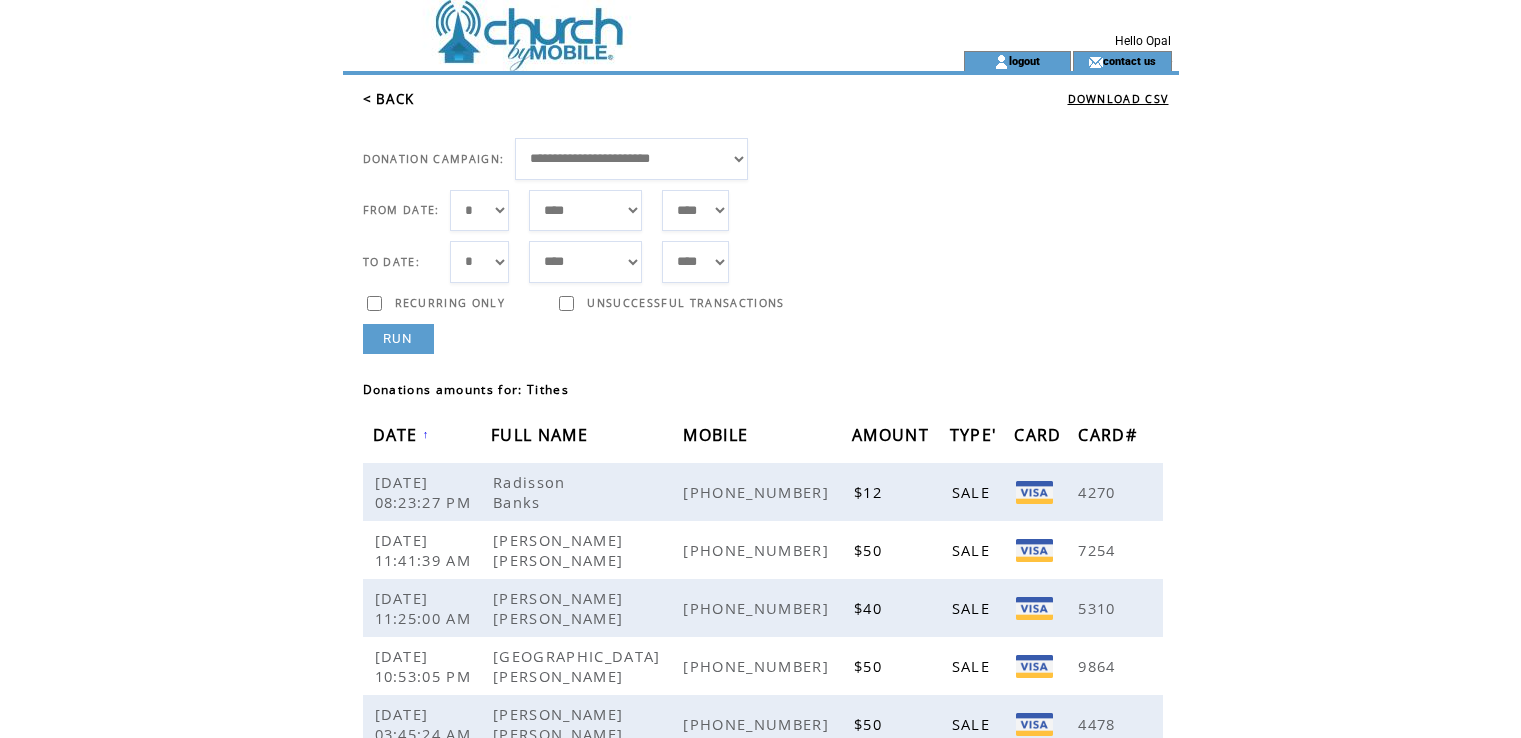 scroll, scrollTop: 0, scrollLeft: 0, axis: both 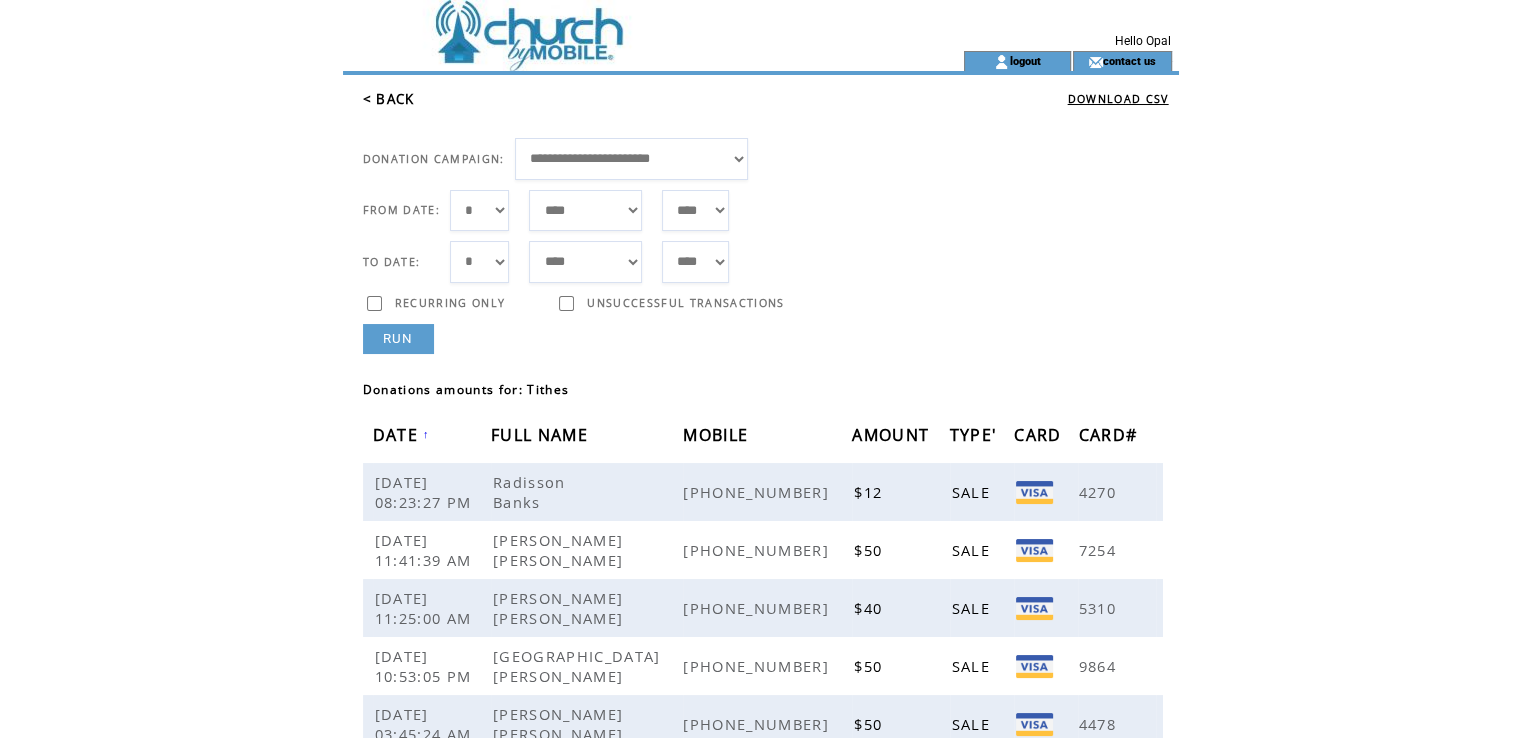 click on "TRANSACTION ID:
STATUS:
Donations amounts for: Tithes
DATE ↑ FULL NAME MOBILE AMOUNT TYPE' CARD CARD#
07/06/2025 08:23:27 PM Radisson Banks (661) 246-6280 $12 SALE 4270
07/06/2025 11:41:39 AM Vivian  Parrish (510) 320-8753 $50 SALE 7254
07/06/2025 11:25:00 AM Jason Dozier-Seals (661) 779-0628 $40 SALE 5310
07/05/2025 10:53:05 PM milan acquaah (661) 331-7603 $50 SALE 9864
07/04/2025 03:45:24 AM Greg Braxton (661) 617-0669 $50 SALE 4478
07/01/2025 06:52:07 AM Terra Johnson (661) 703-8957 $400 SALE 7634" at bounding box center (768, 582) 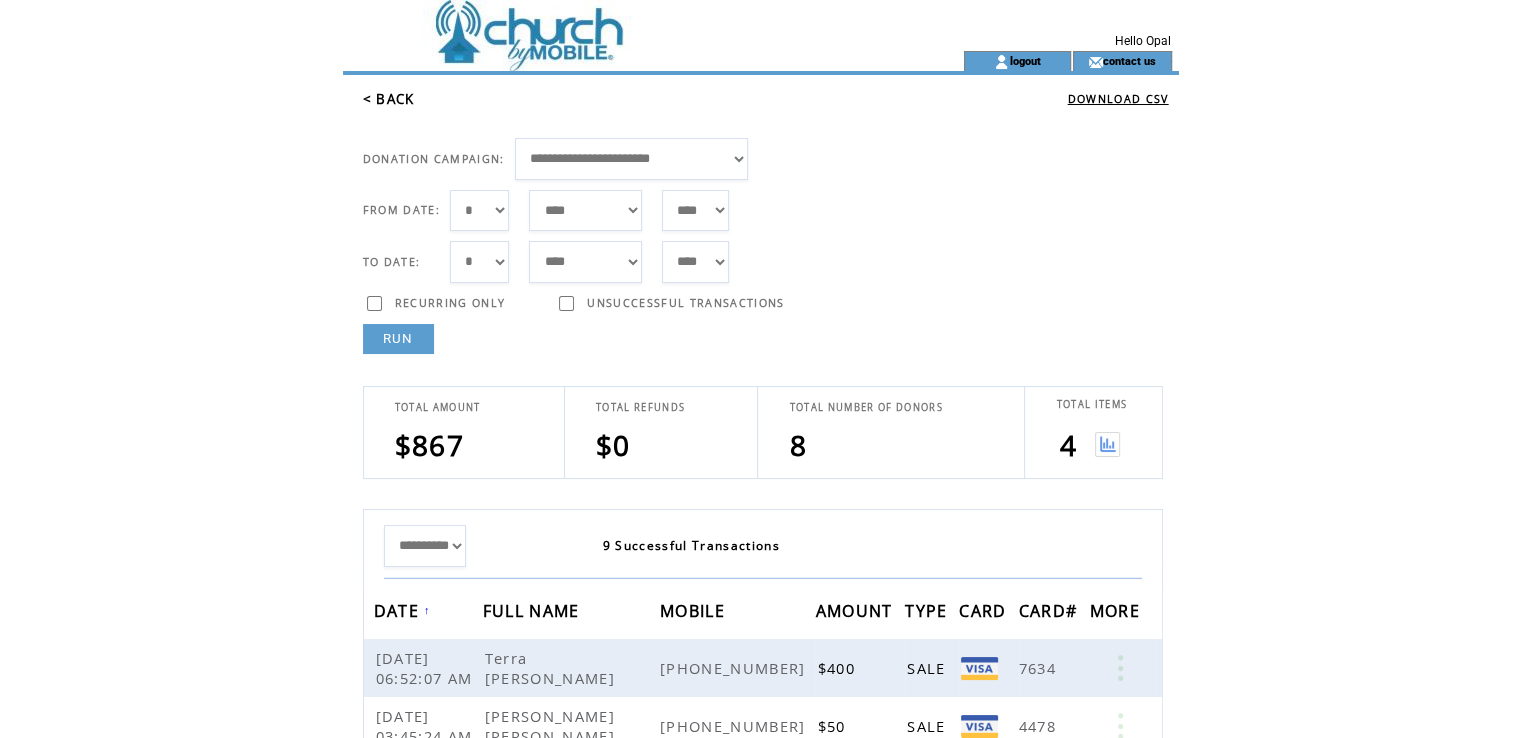 click at bounding box center (1107, 444) 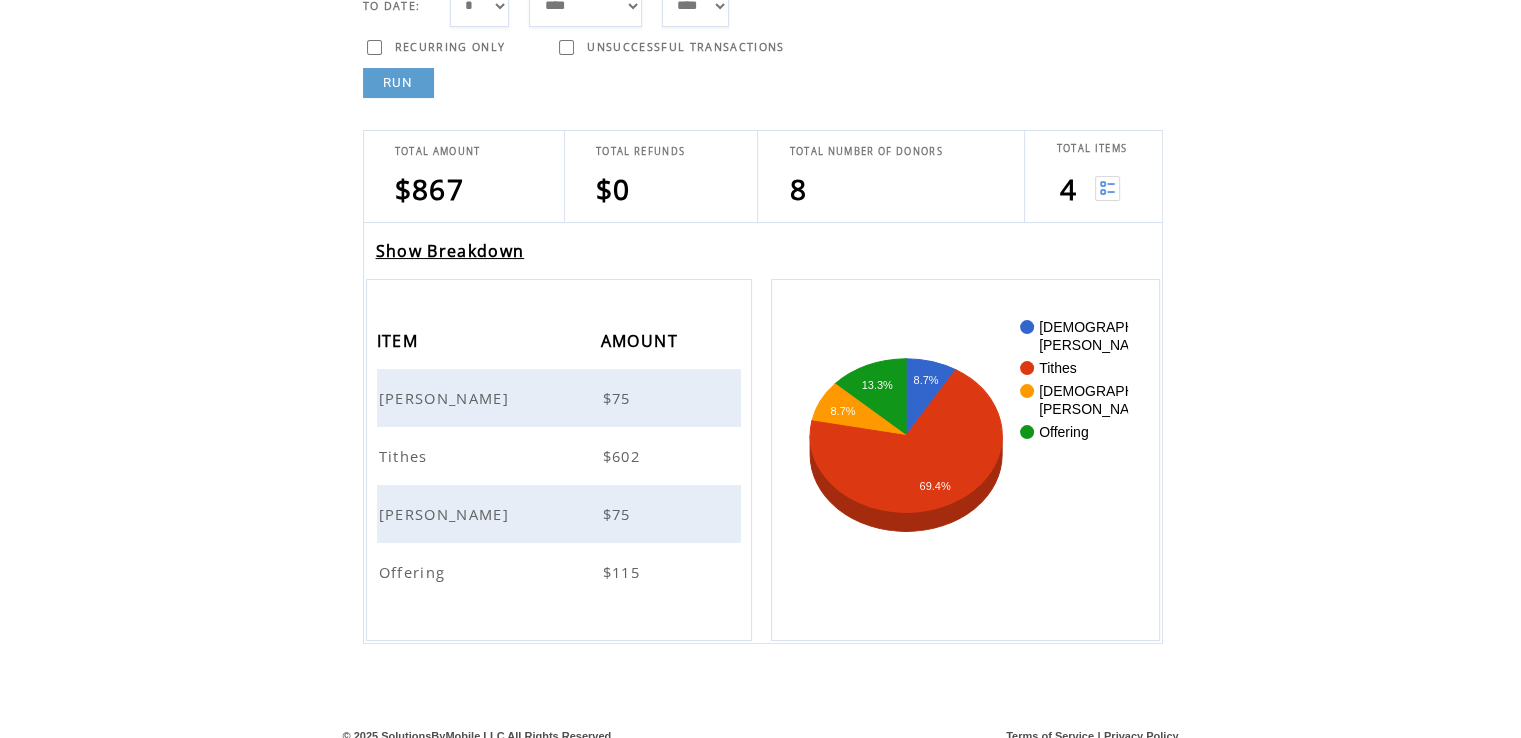scroll, scrollTop: 264, scrollLeft: 0, axis: vertical 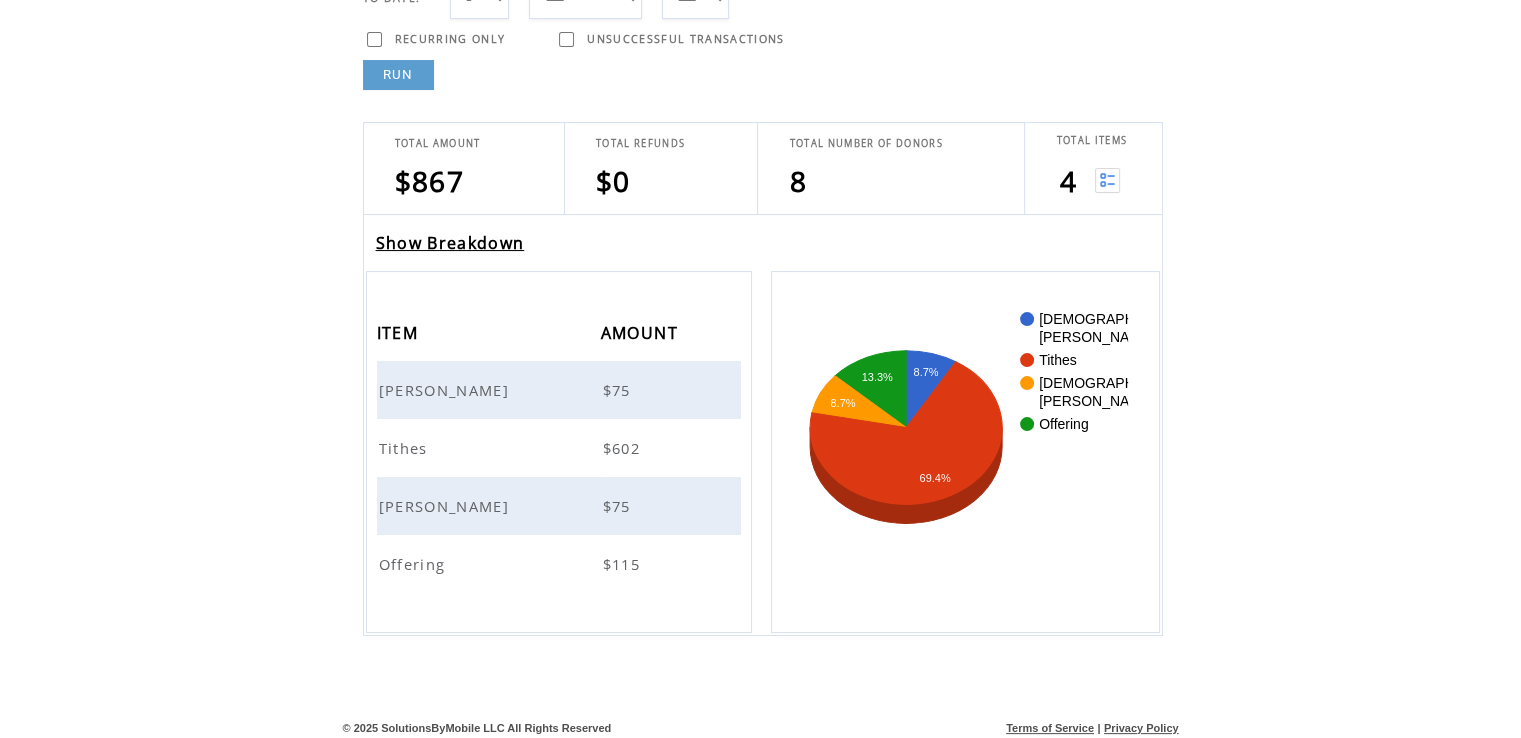 click on "[PERSON_NAME]" at bounding box center (446, 506) 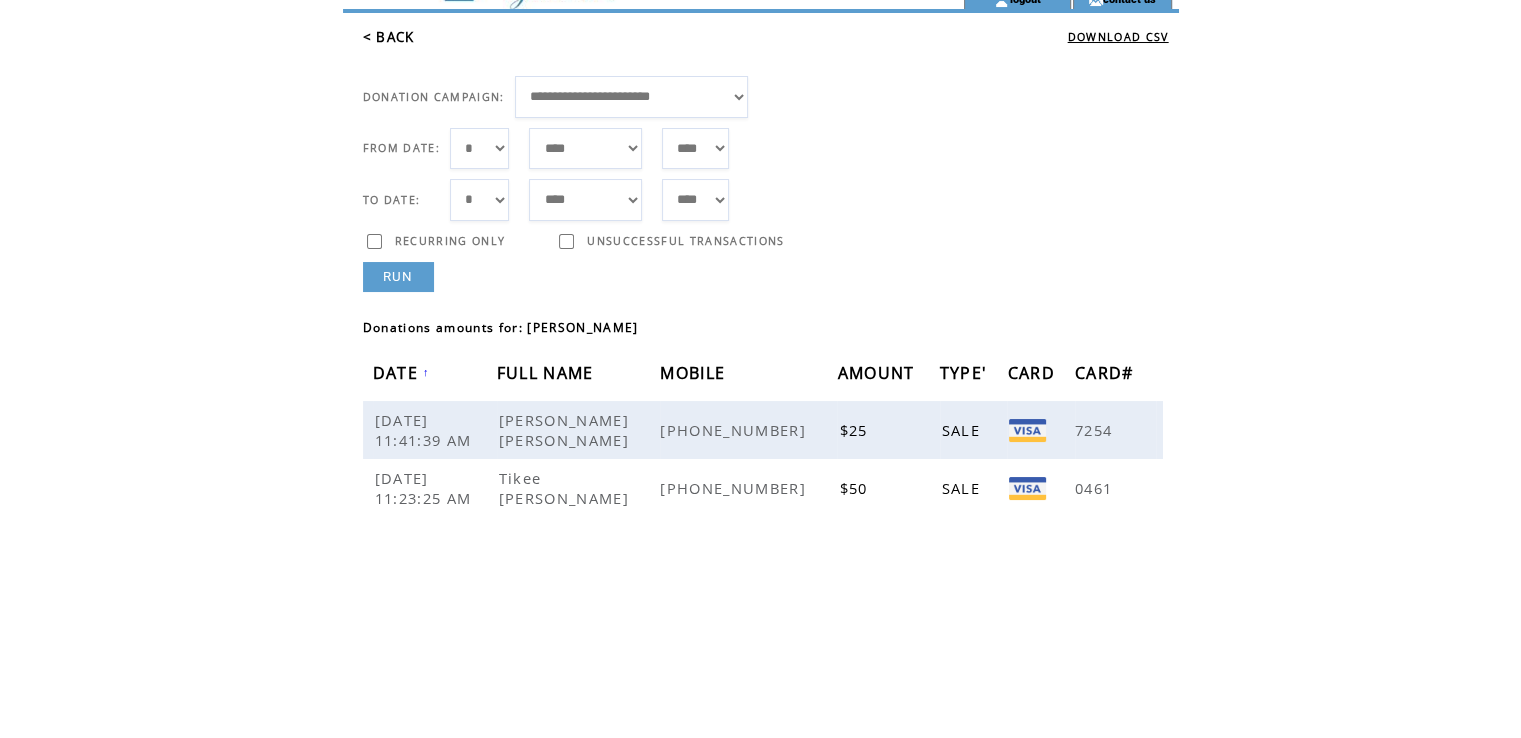 scroll, scrollTop: 0, scrollLeft: 0, axis: both 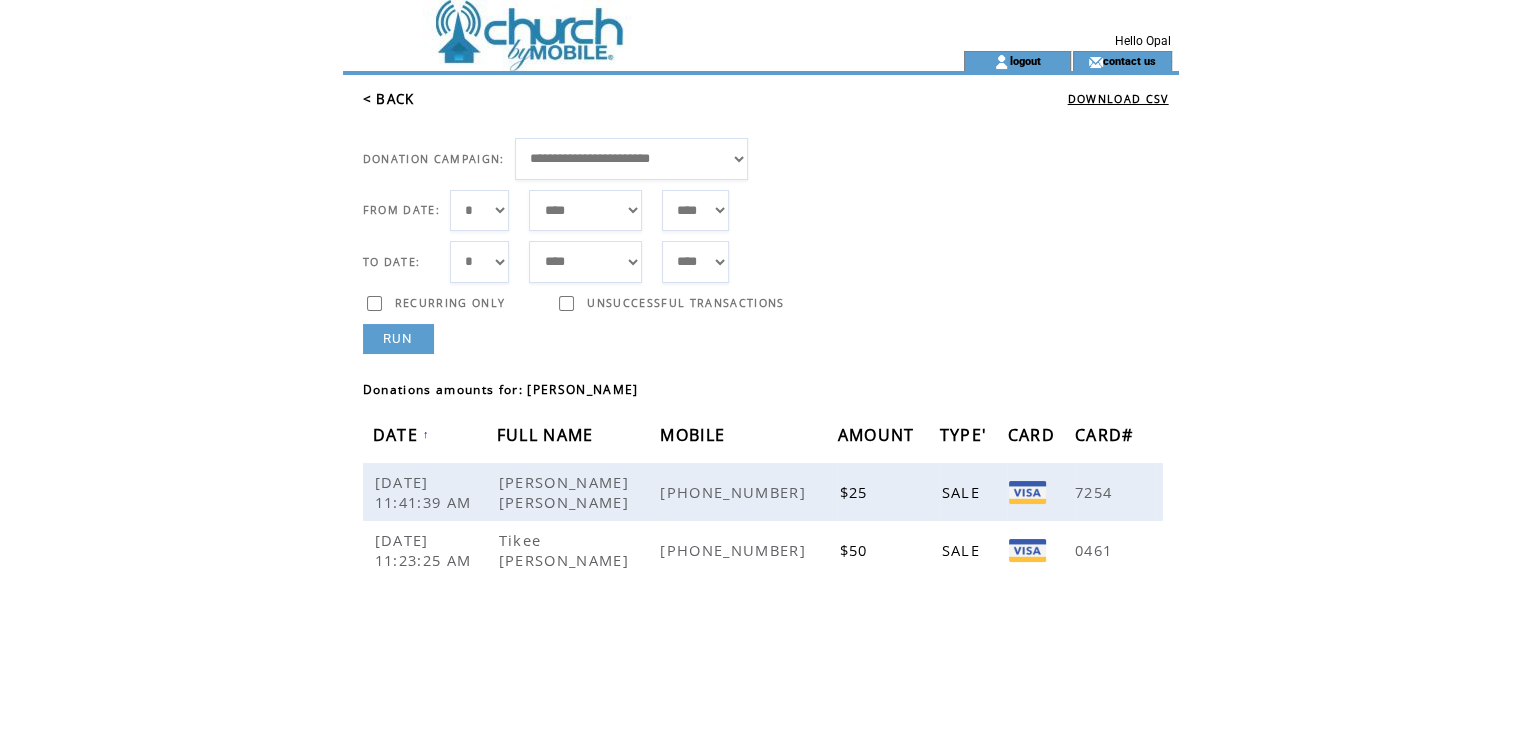drag, startPoint x: 404, startPoint y: 332, endPoint x: 459, endPoint y: 353, distance: 58.872746 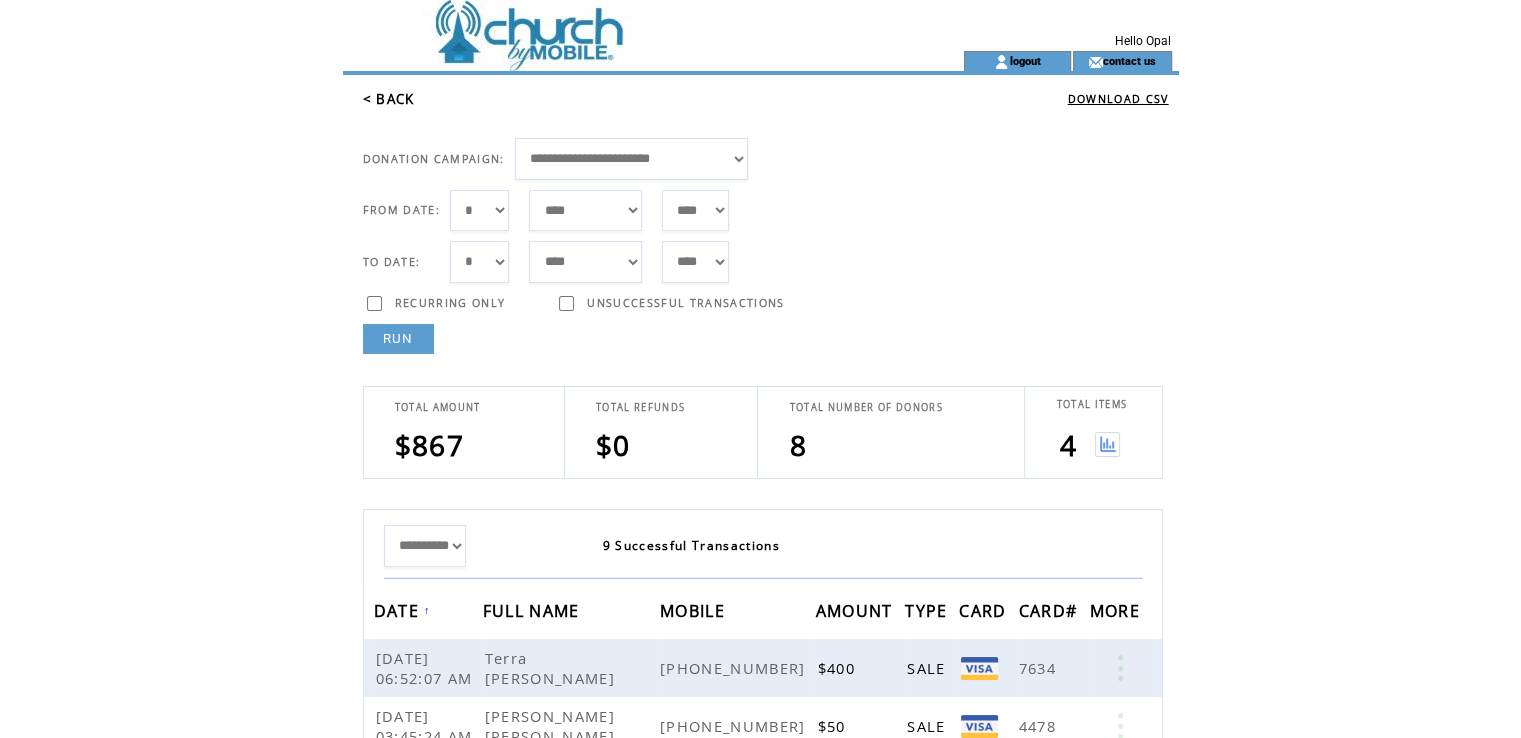 click at bounding box center (1107, 444) 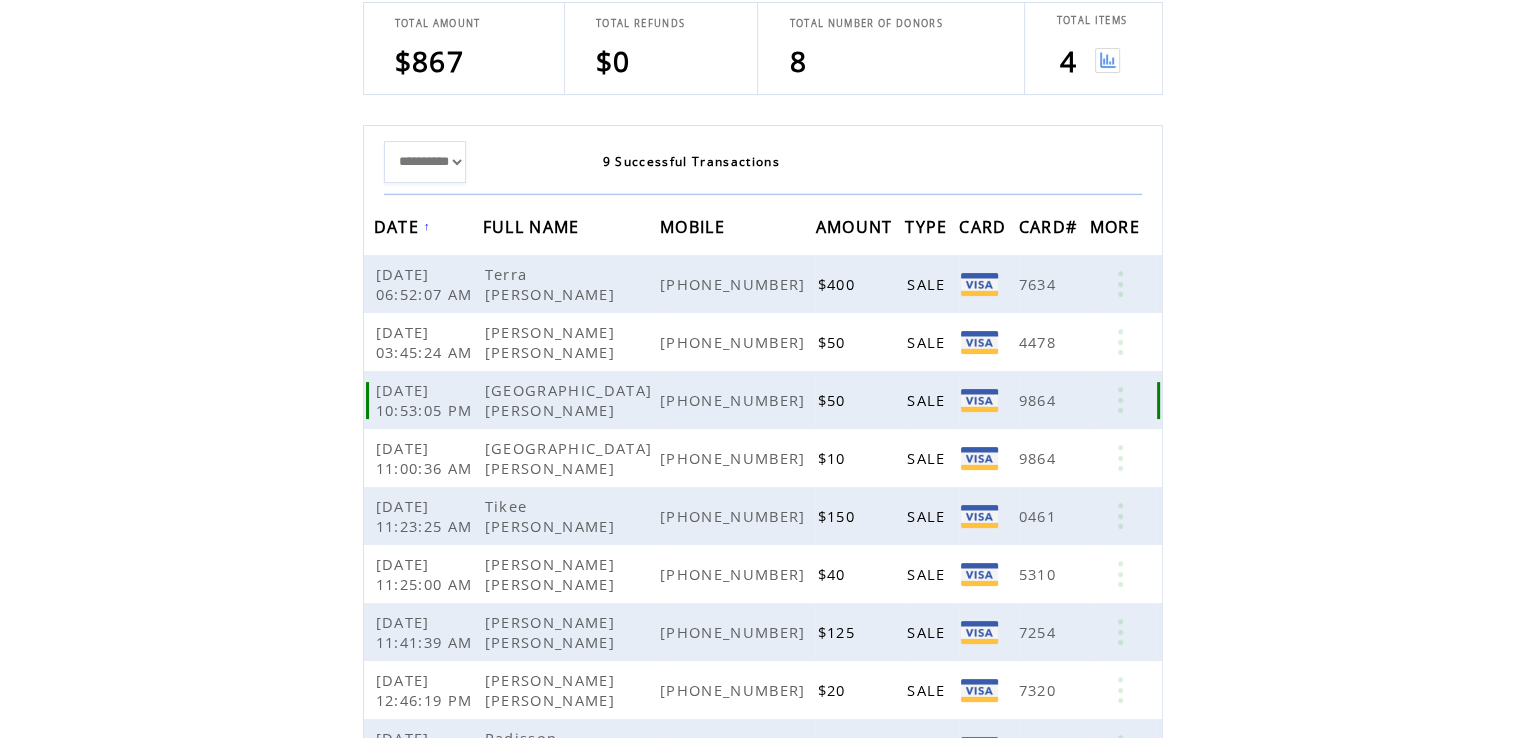 scroll, scrollTop: 400, scrollLeft: 0, axis: vertical 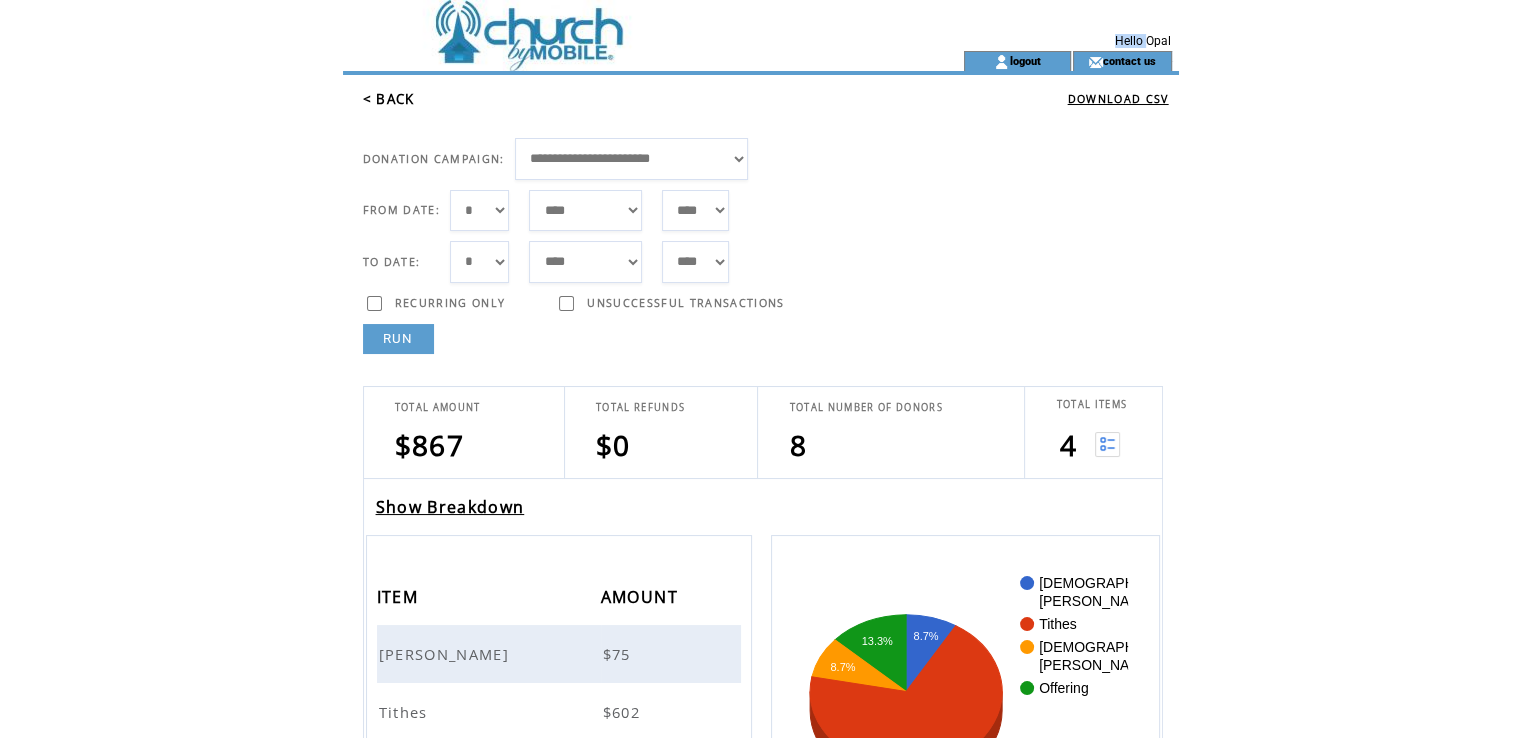 click on "Hello Opal" at bounding box center [1076, 41] 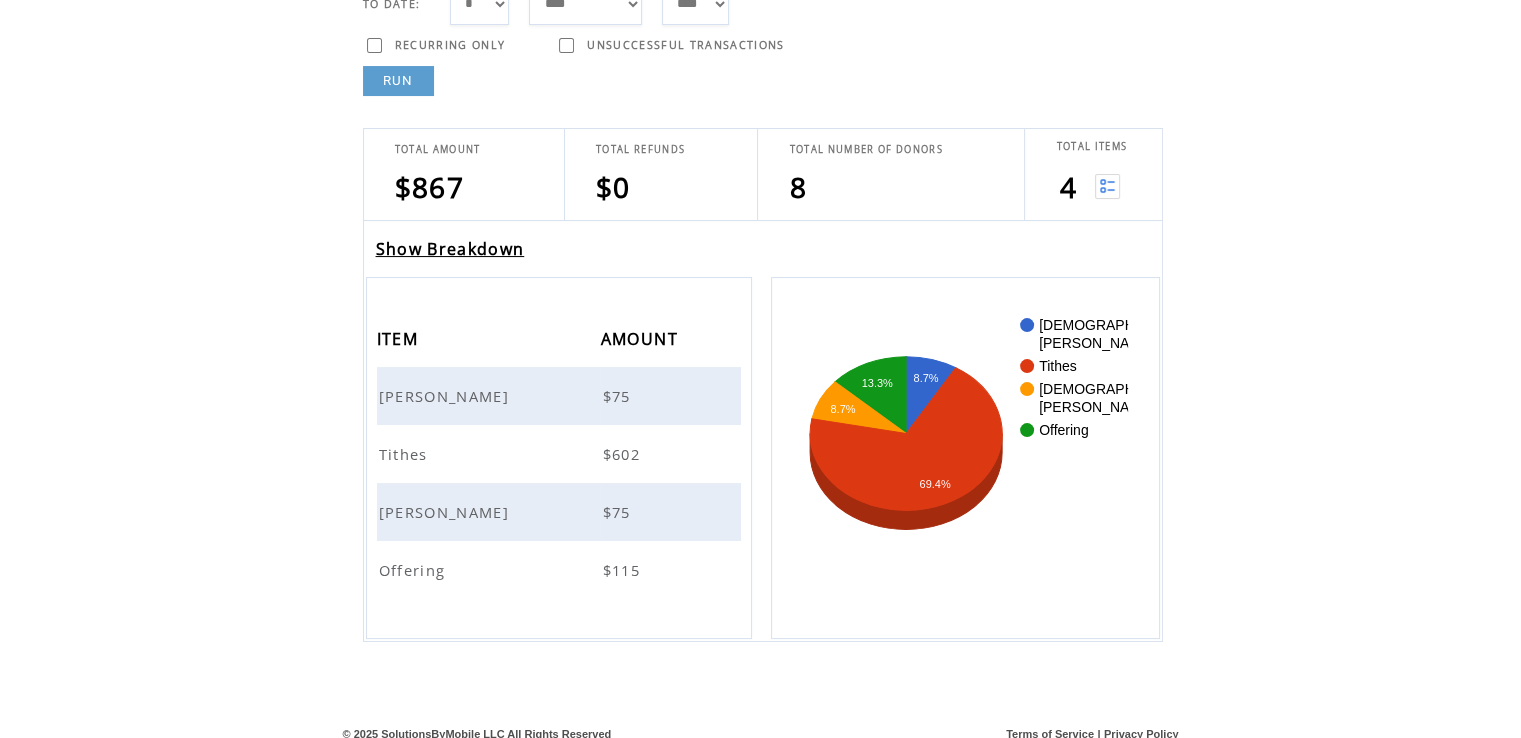 scroll, scrollTop: 264, scrollLeft: 0, axis: vertical 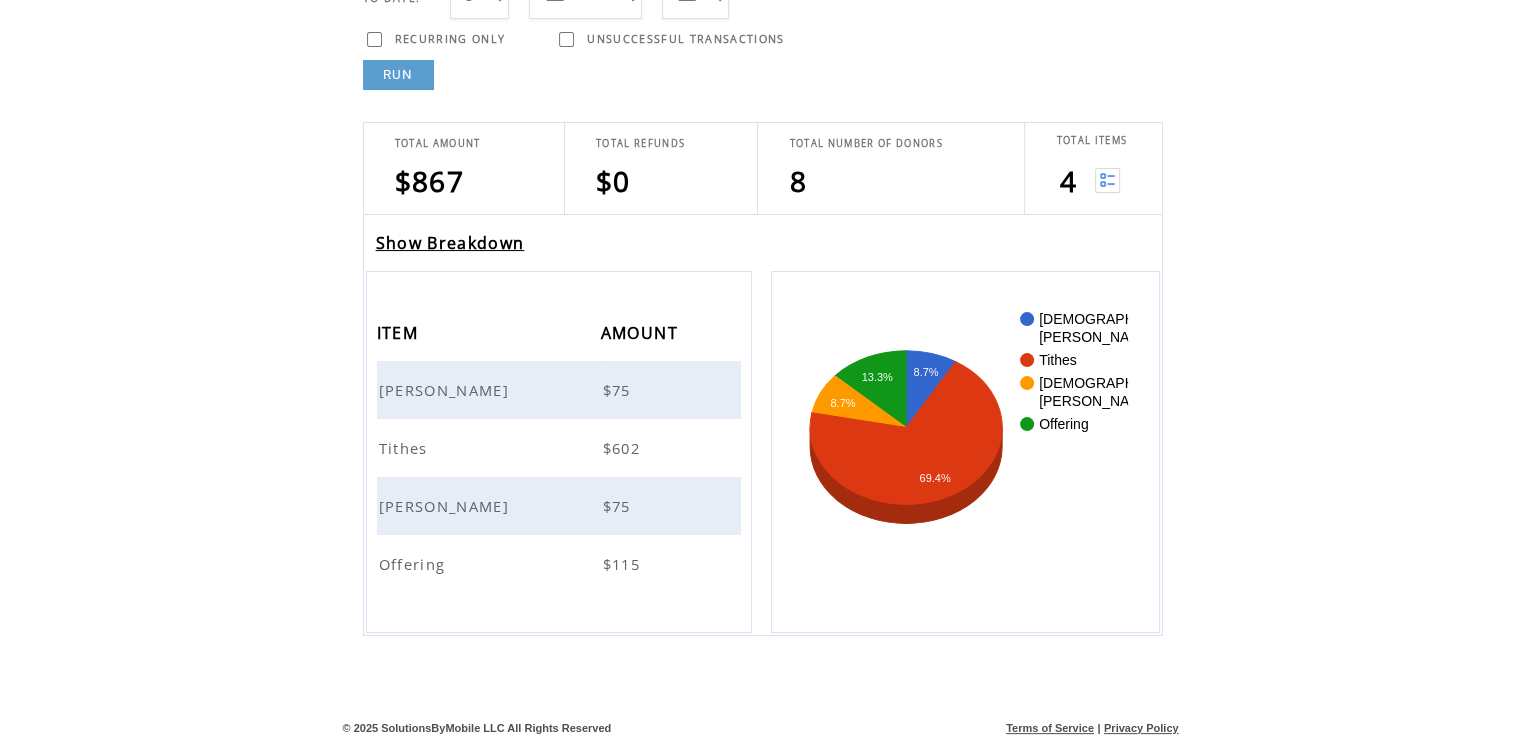 click on "Offering" at bounding box center [415, 564] 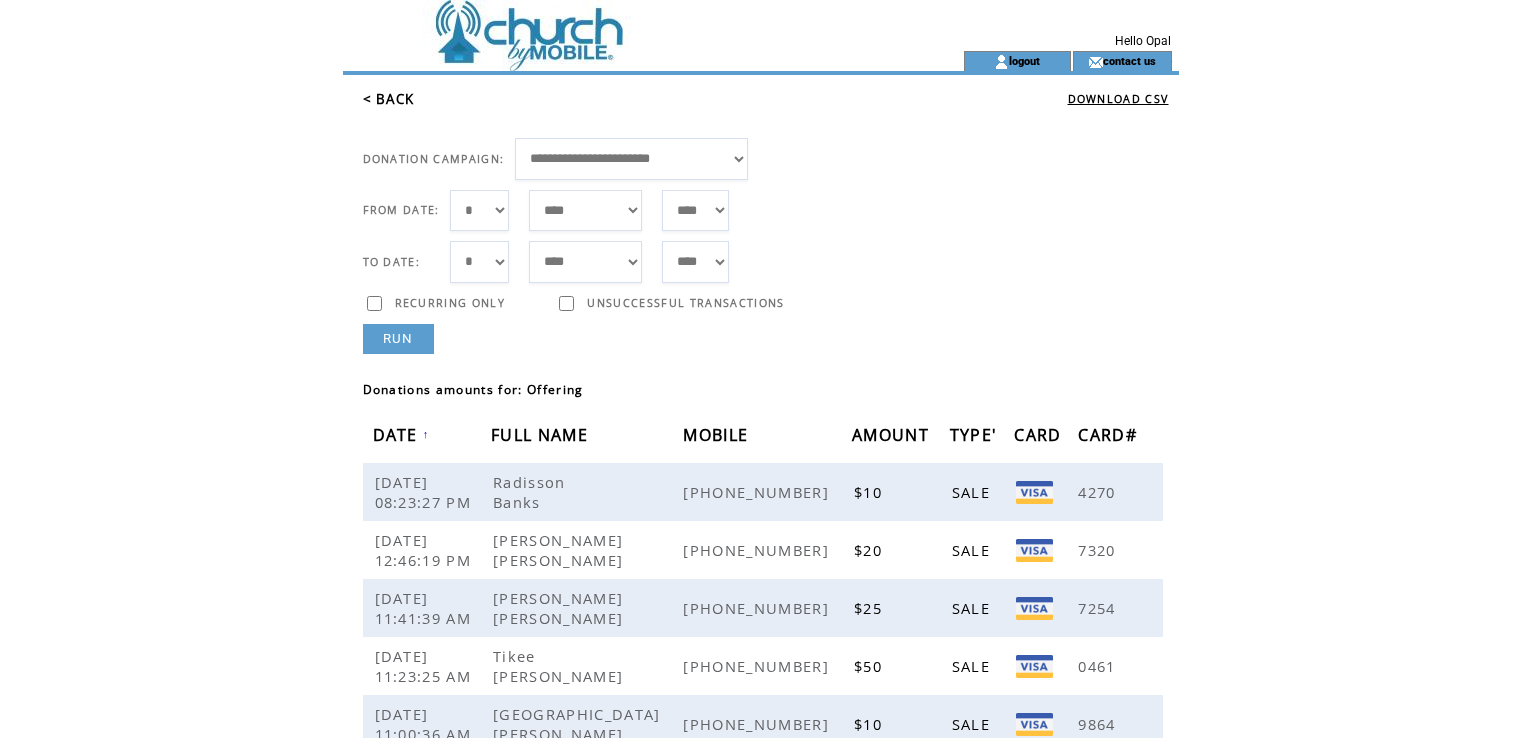 scroll, scrollTop: 0, scrollLeft: 0, axis: both 